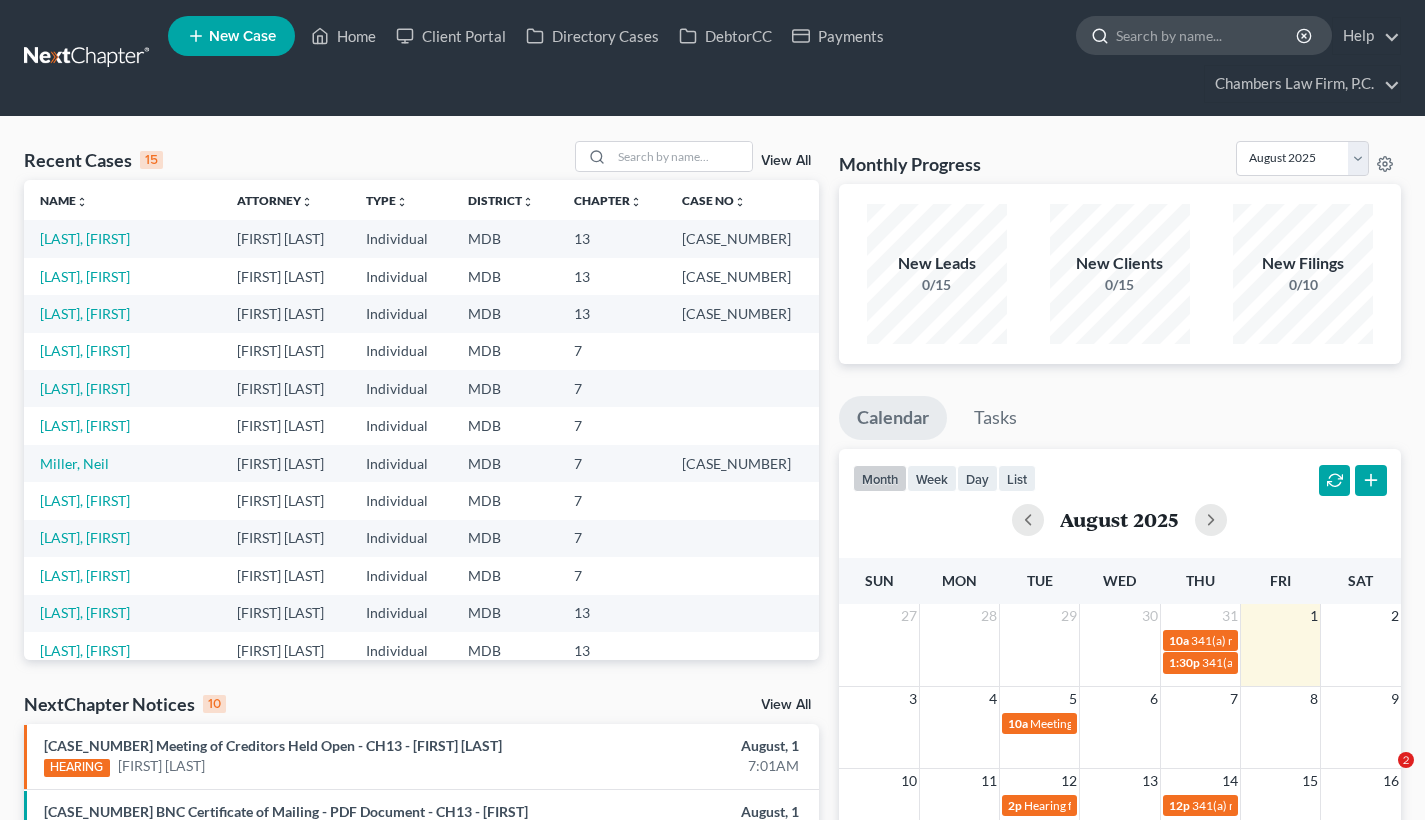 scroll, scrollTop: 0, scrollLeft: 0, axis: both 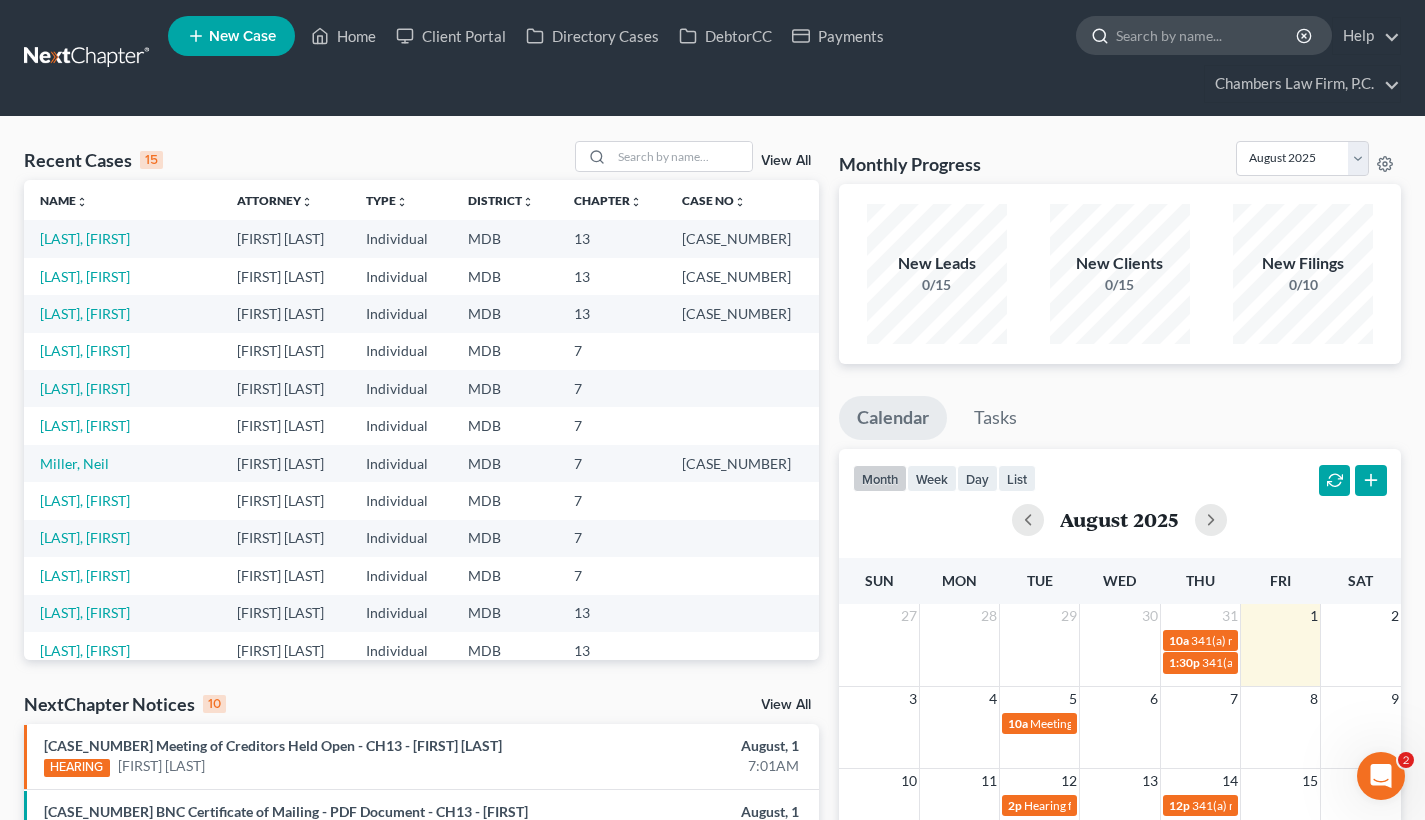 click at bounding box center [1207, 35] 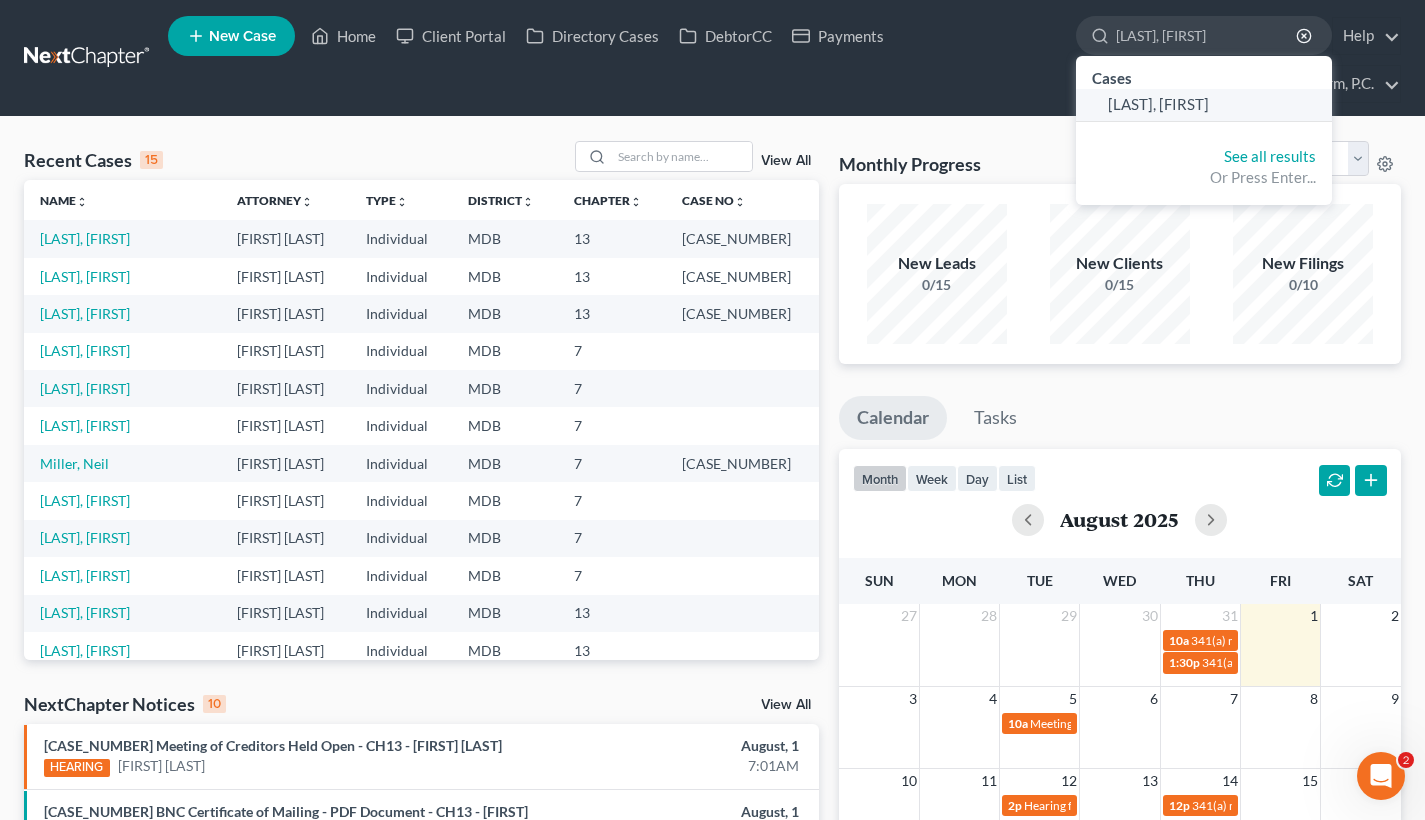 type on "[LAST], [FIRST]" 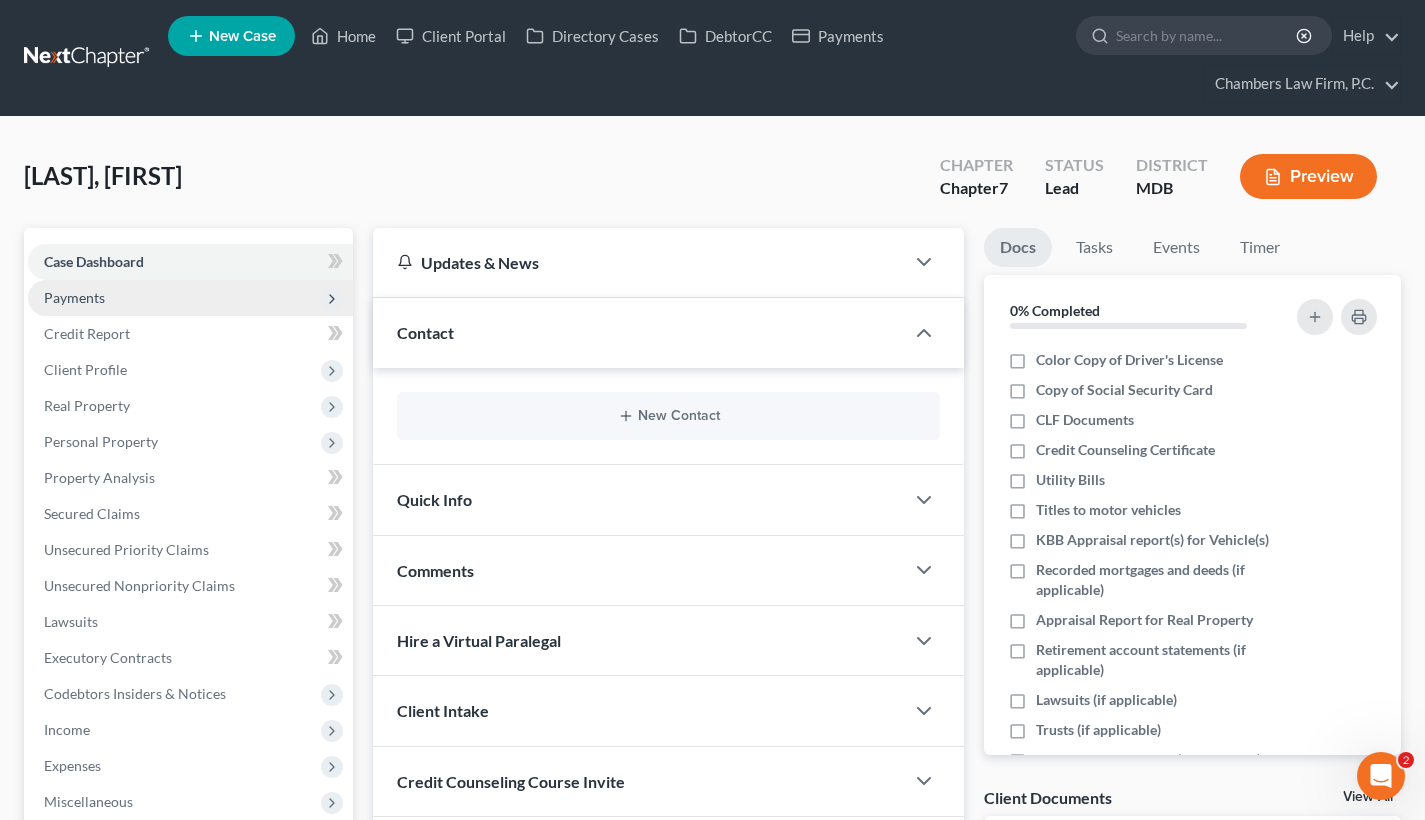 click on "Payments" at bounding box center [190, 298] 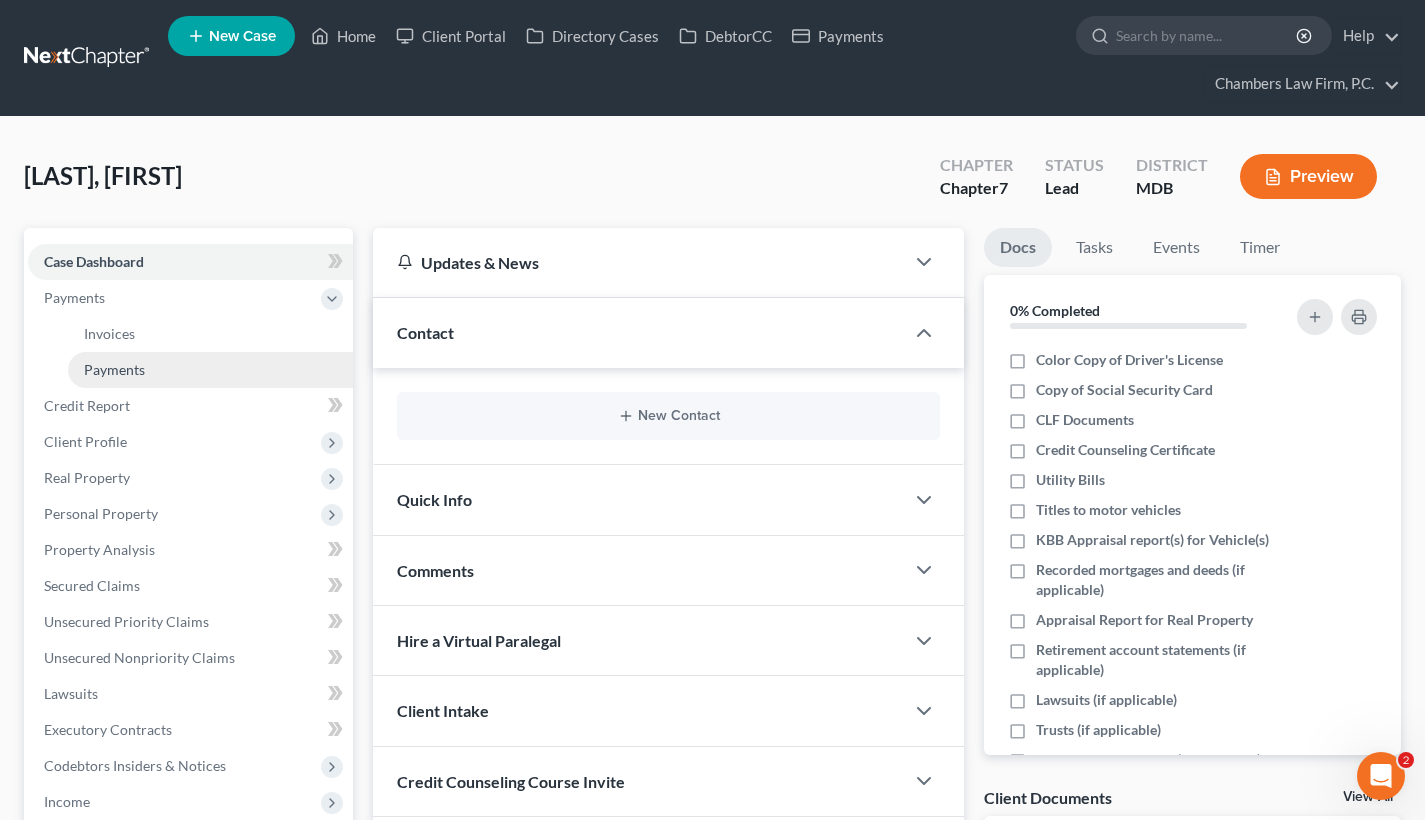 click on "Payments" at bounding box center (210, 370) 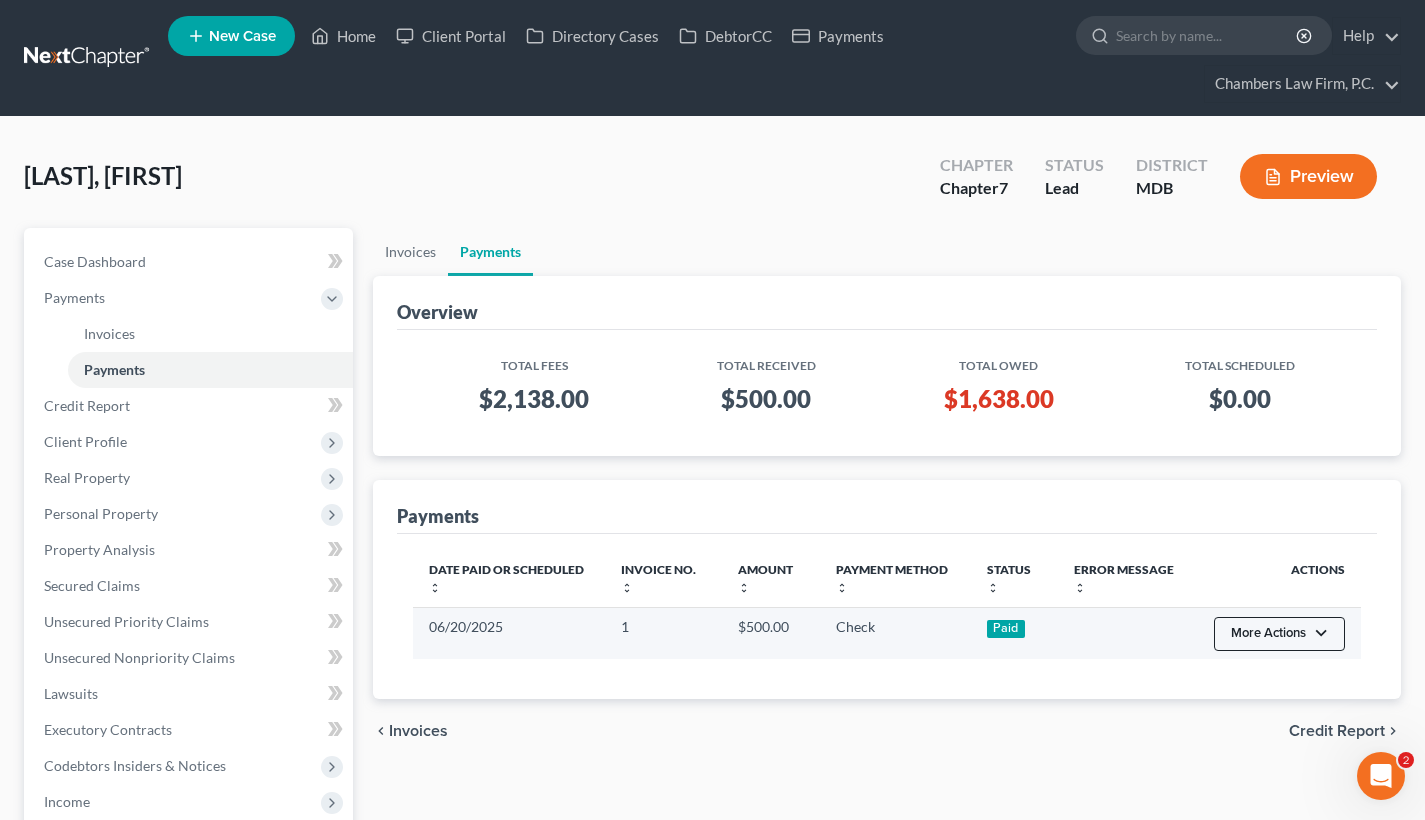 click on "More Actions" at bounding box center (1279, 634) 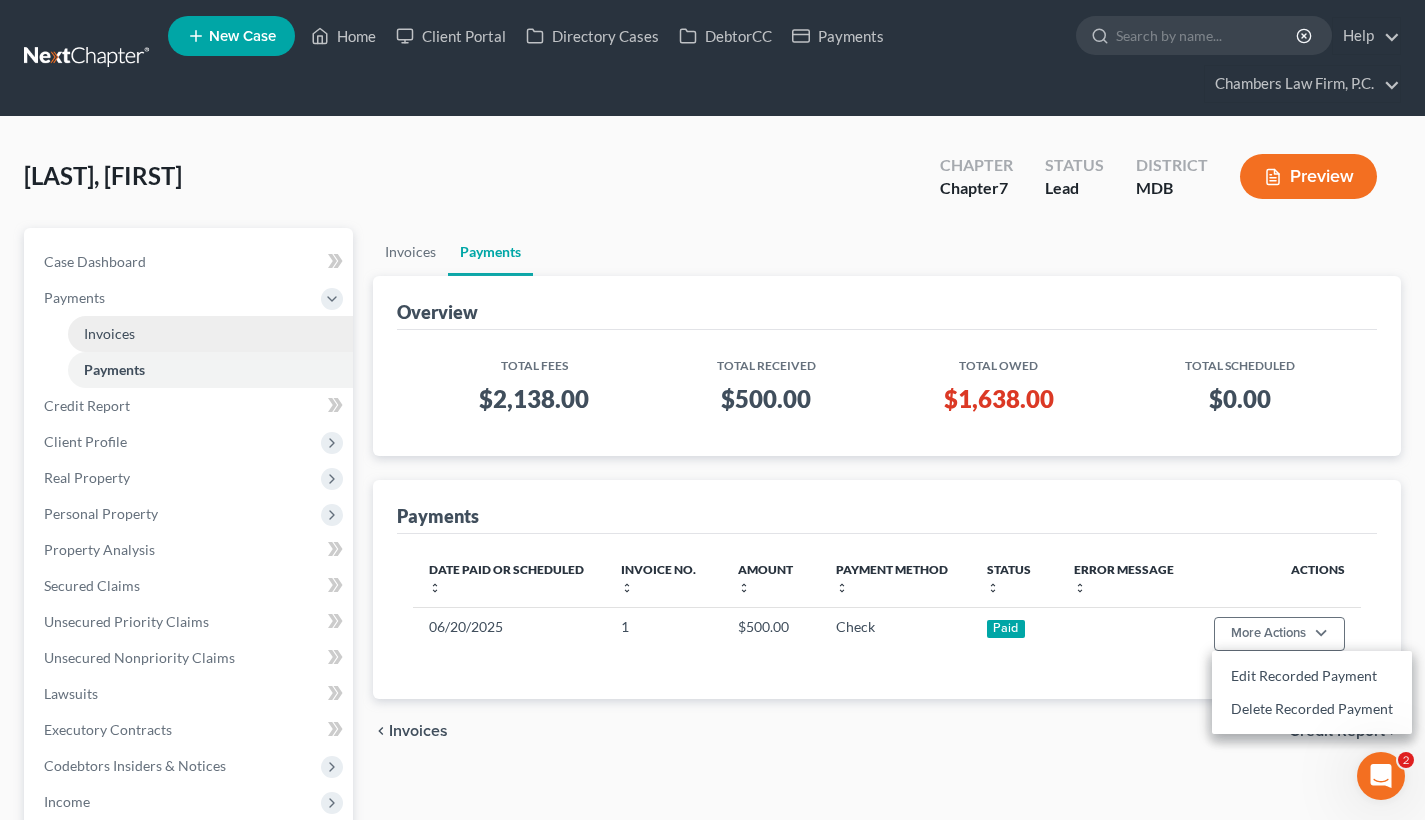 click on "Invoices" at bounding box center [210, 334] 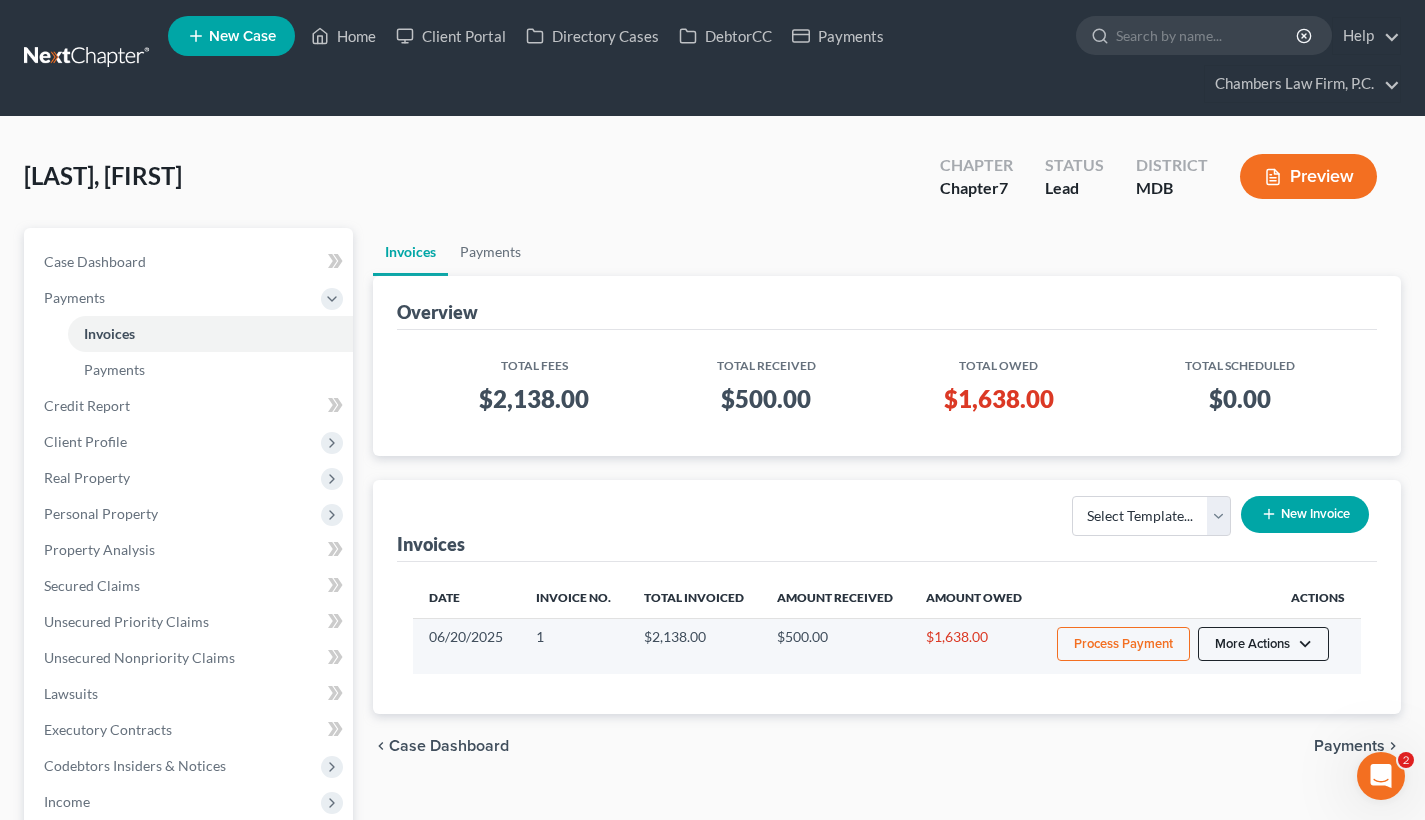 click on "More Actions" at bounding box center (1263, 644) 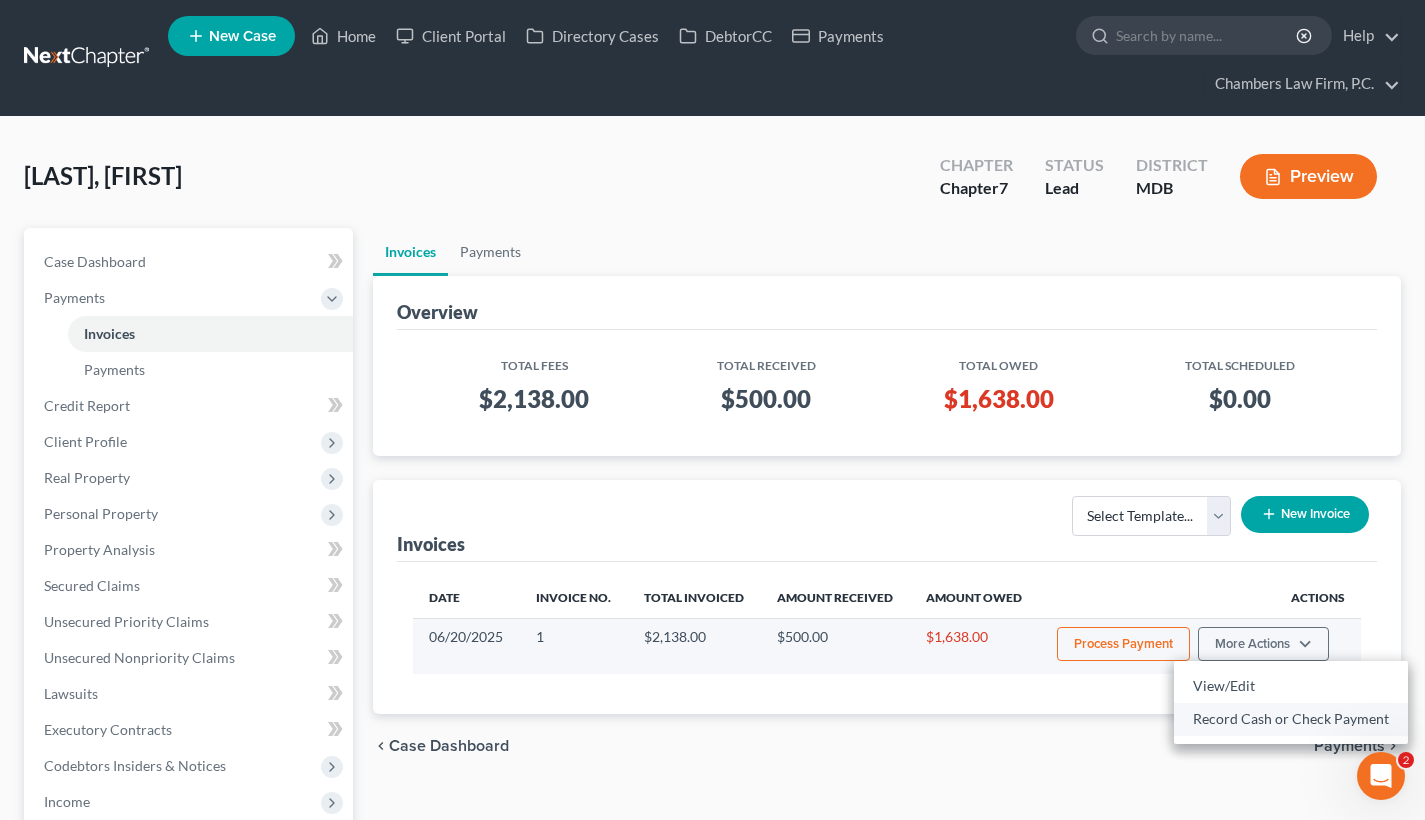 click on "Record Cash or Check Payment" at bounding box center (1291, 719) 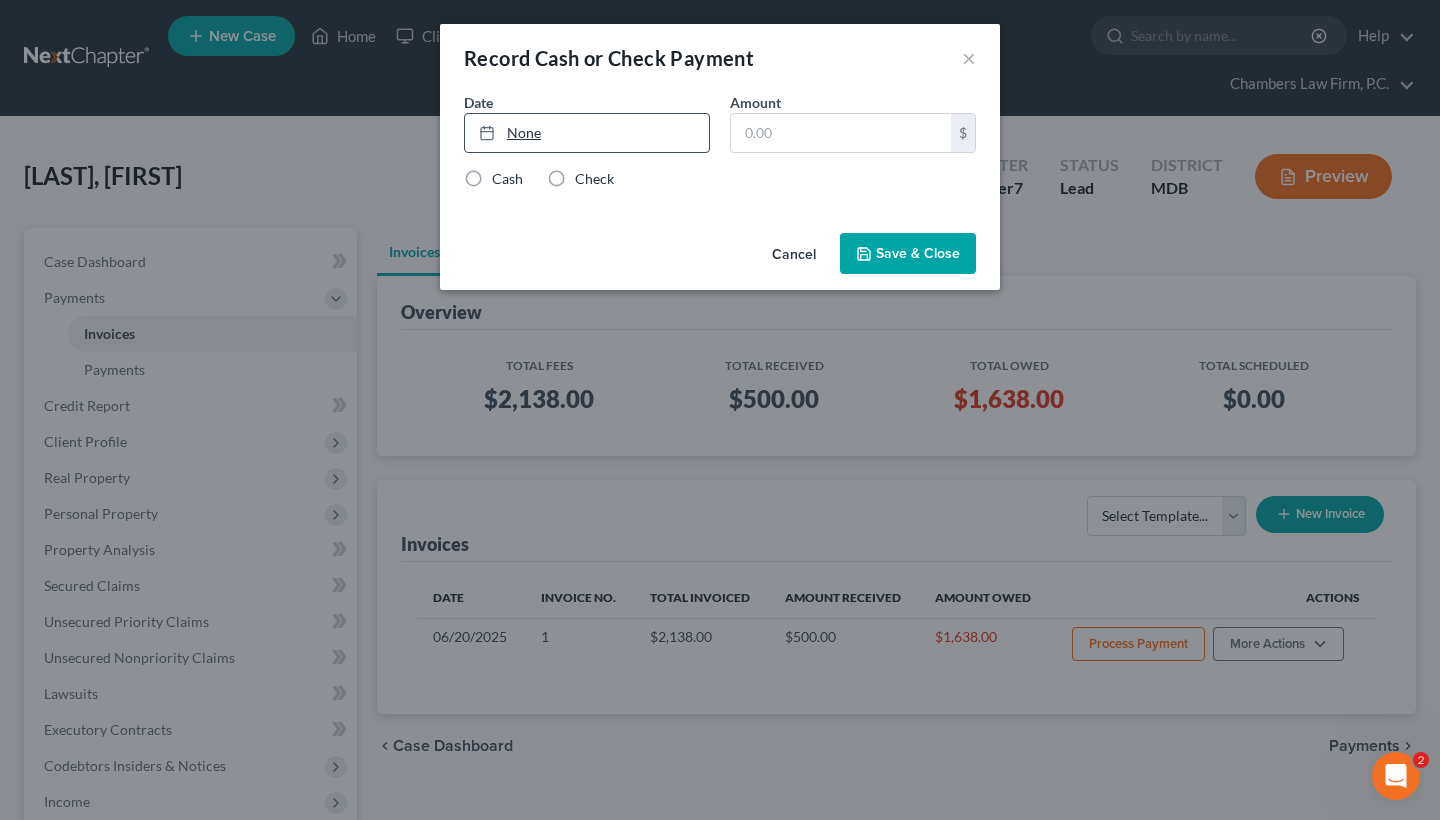 click on "None" at bounding box center [587, 133] 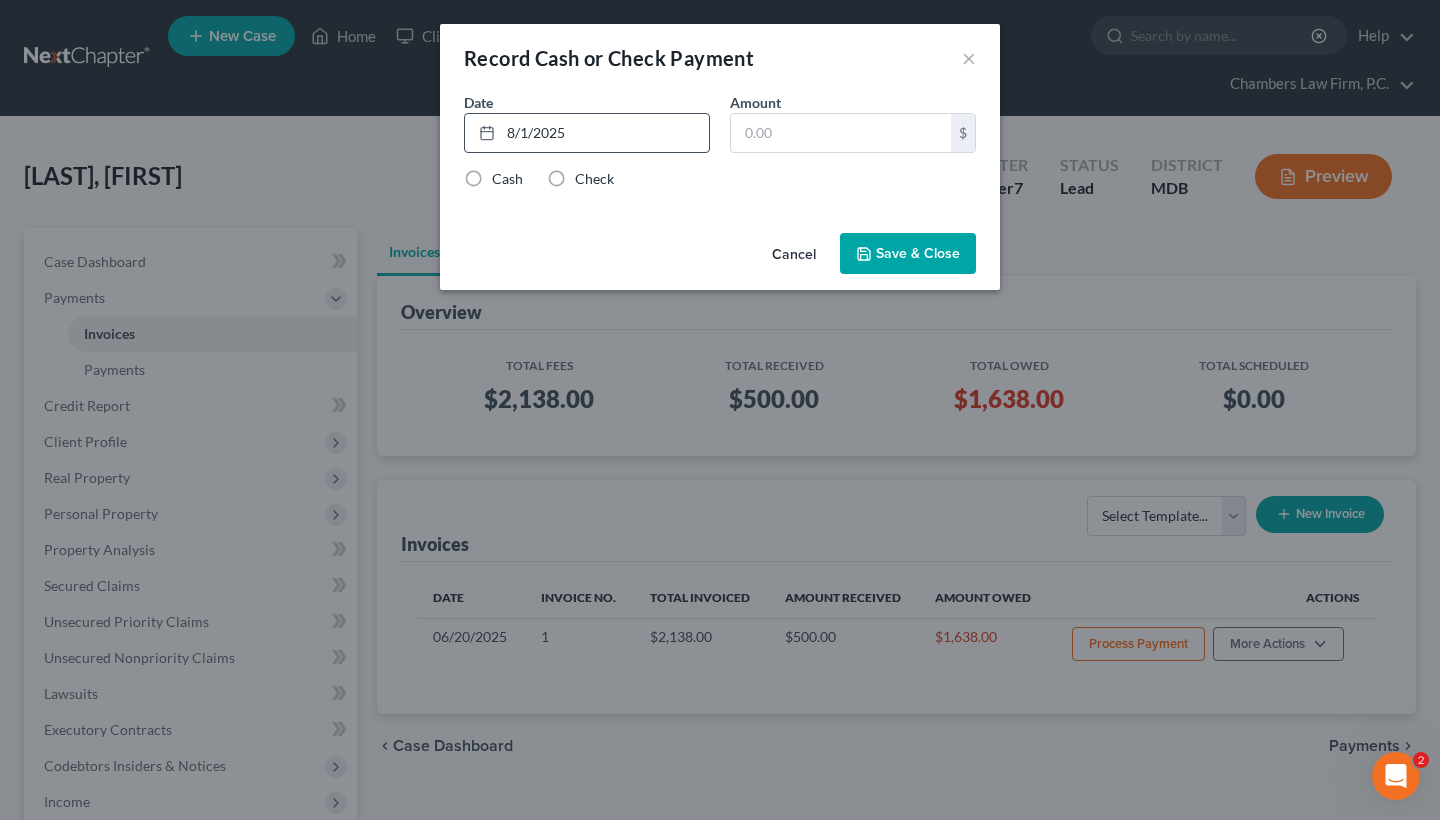 click on "Check" at bounding box center (594, 179) 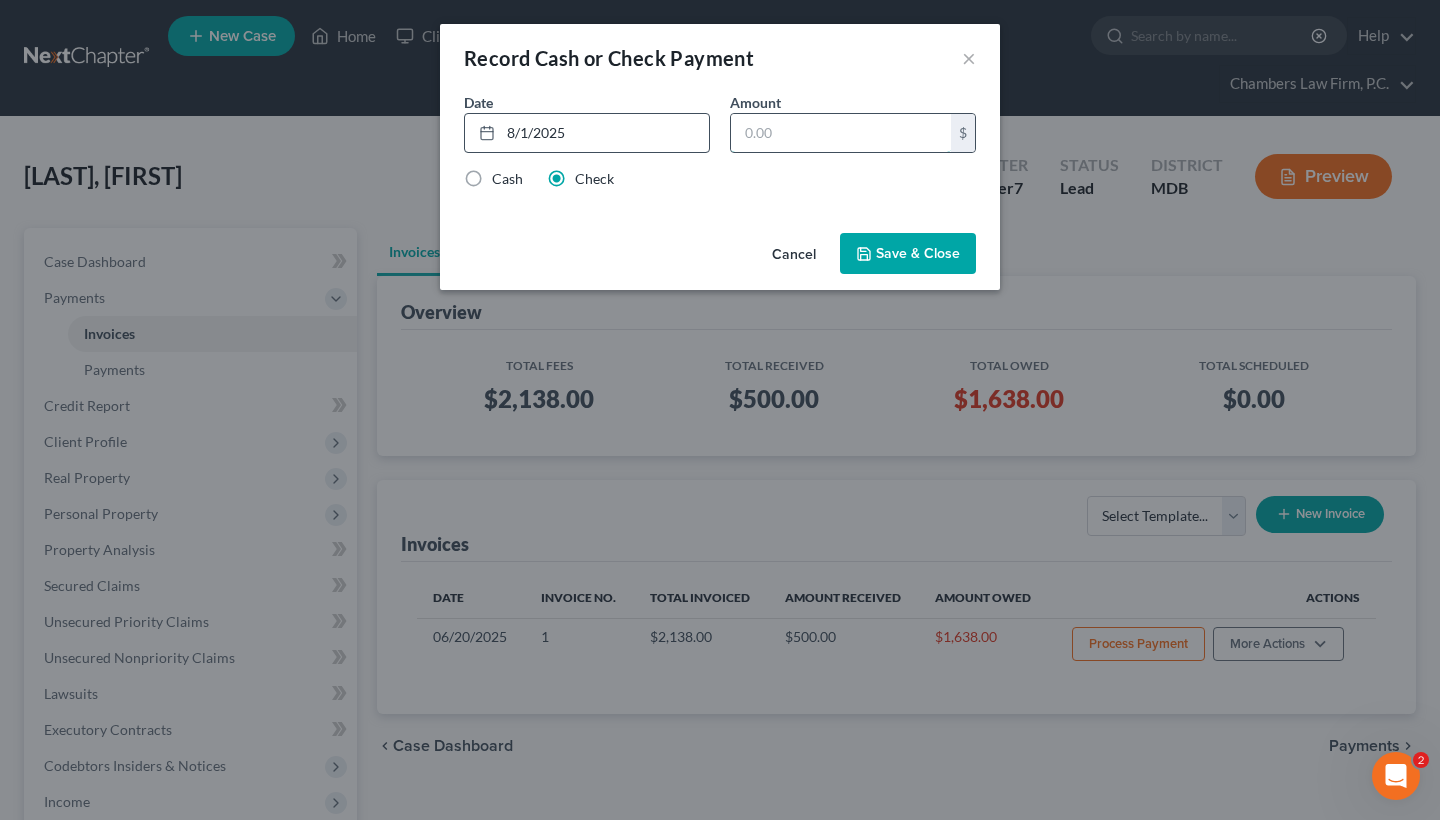 click at bounding box center (841, 133) 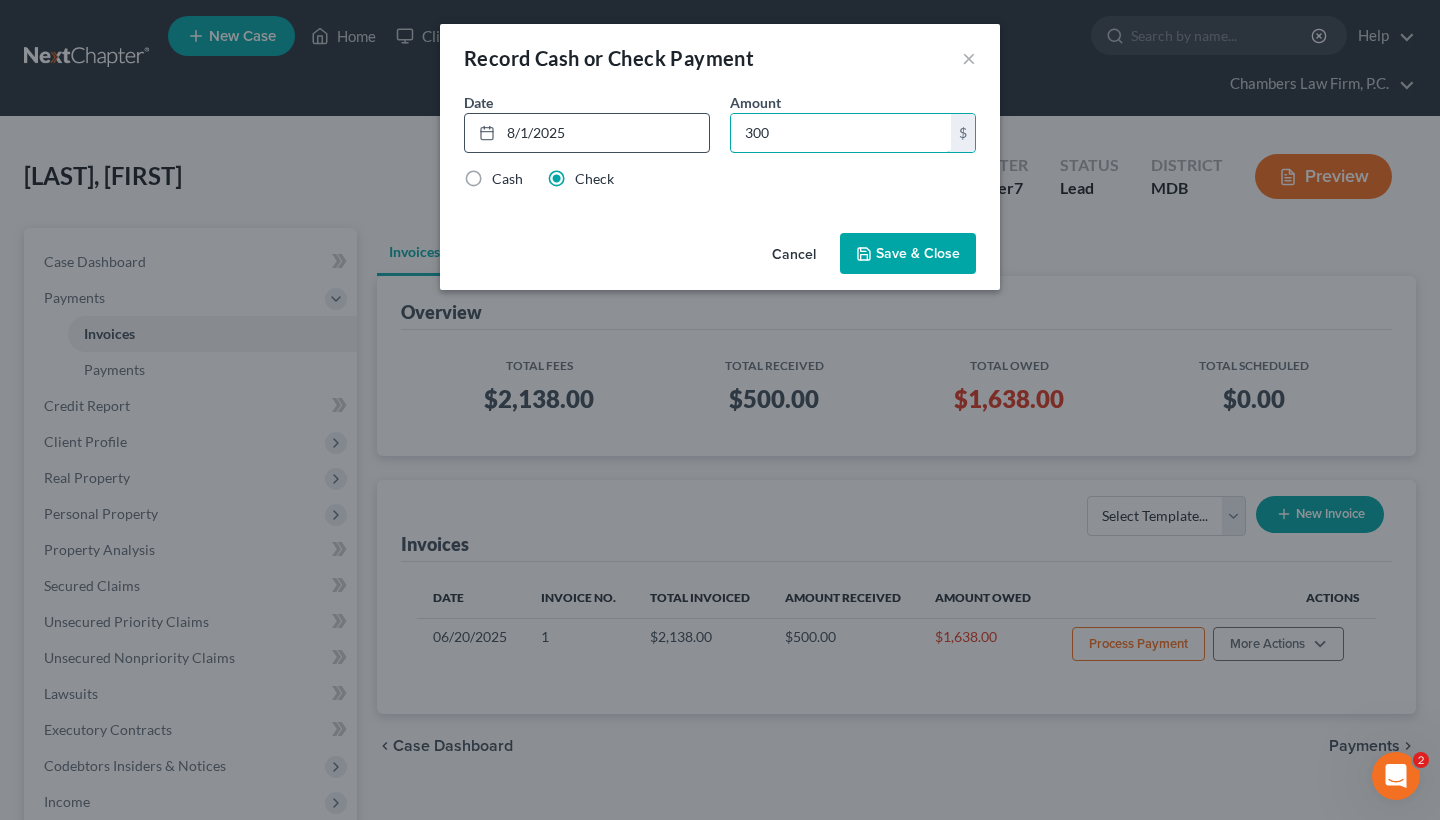 type on "300" 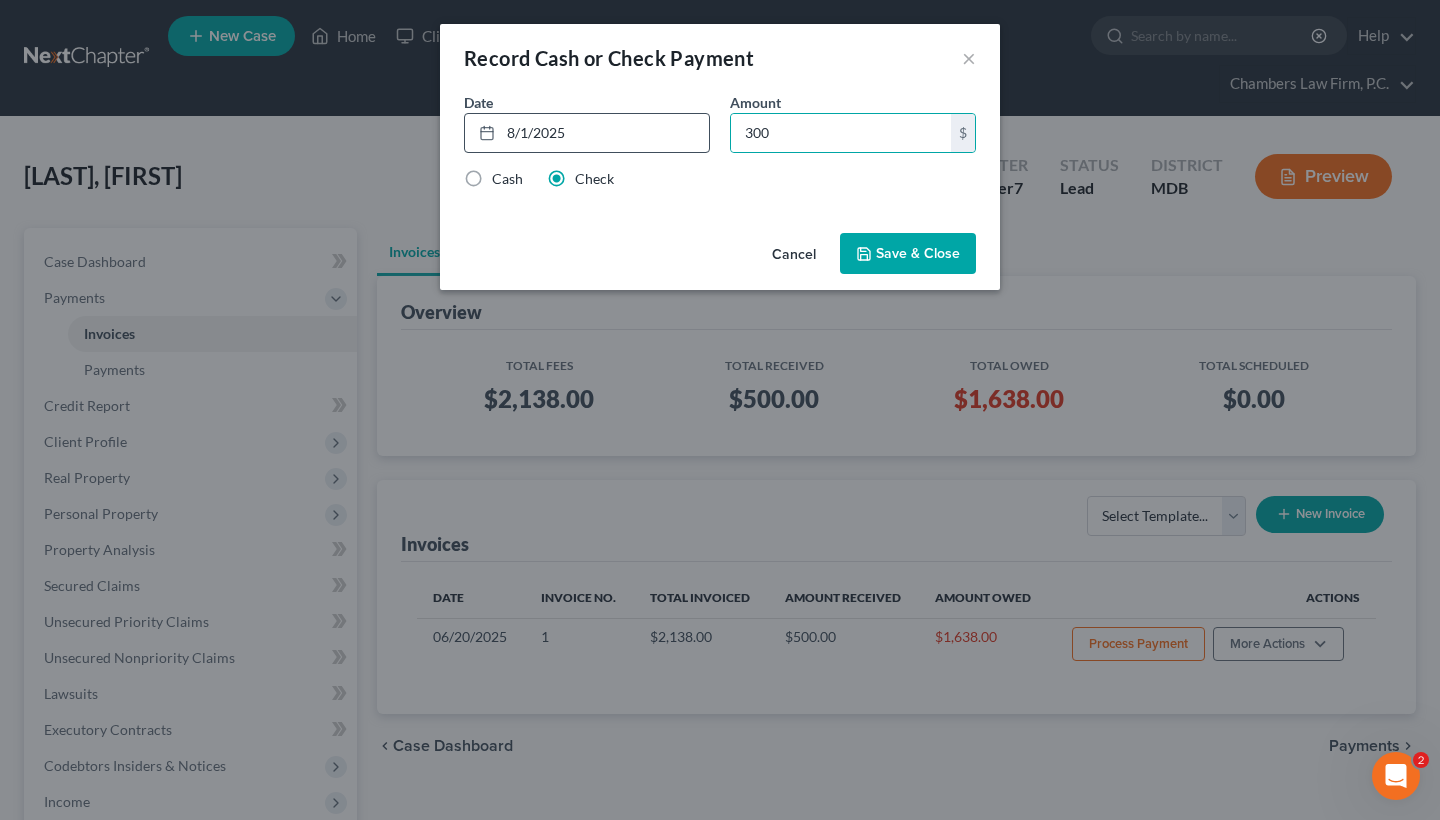 click on "Save & Close" at bounding box center [908, 254] 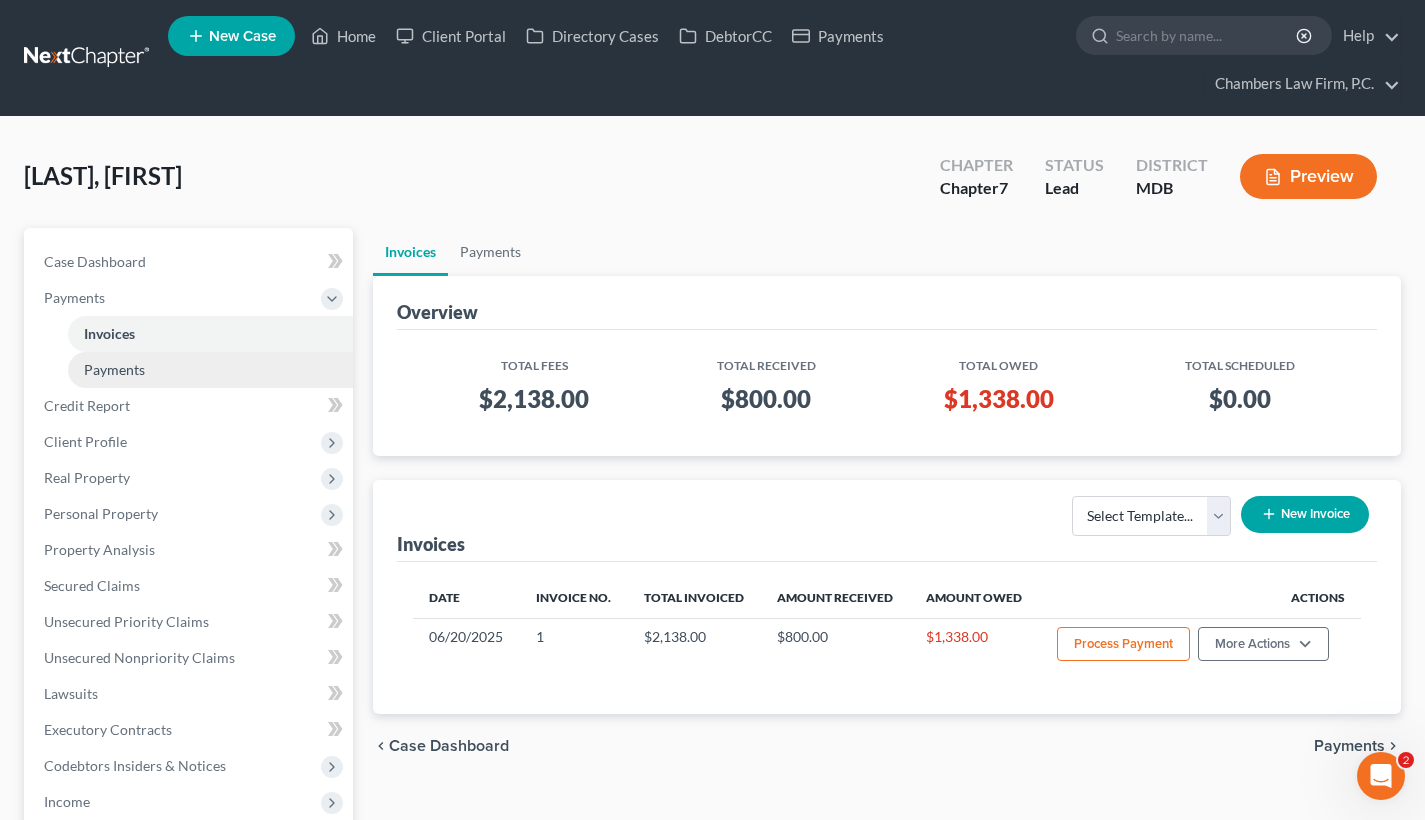 click on "Payments" at bounding box center [114, 369] 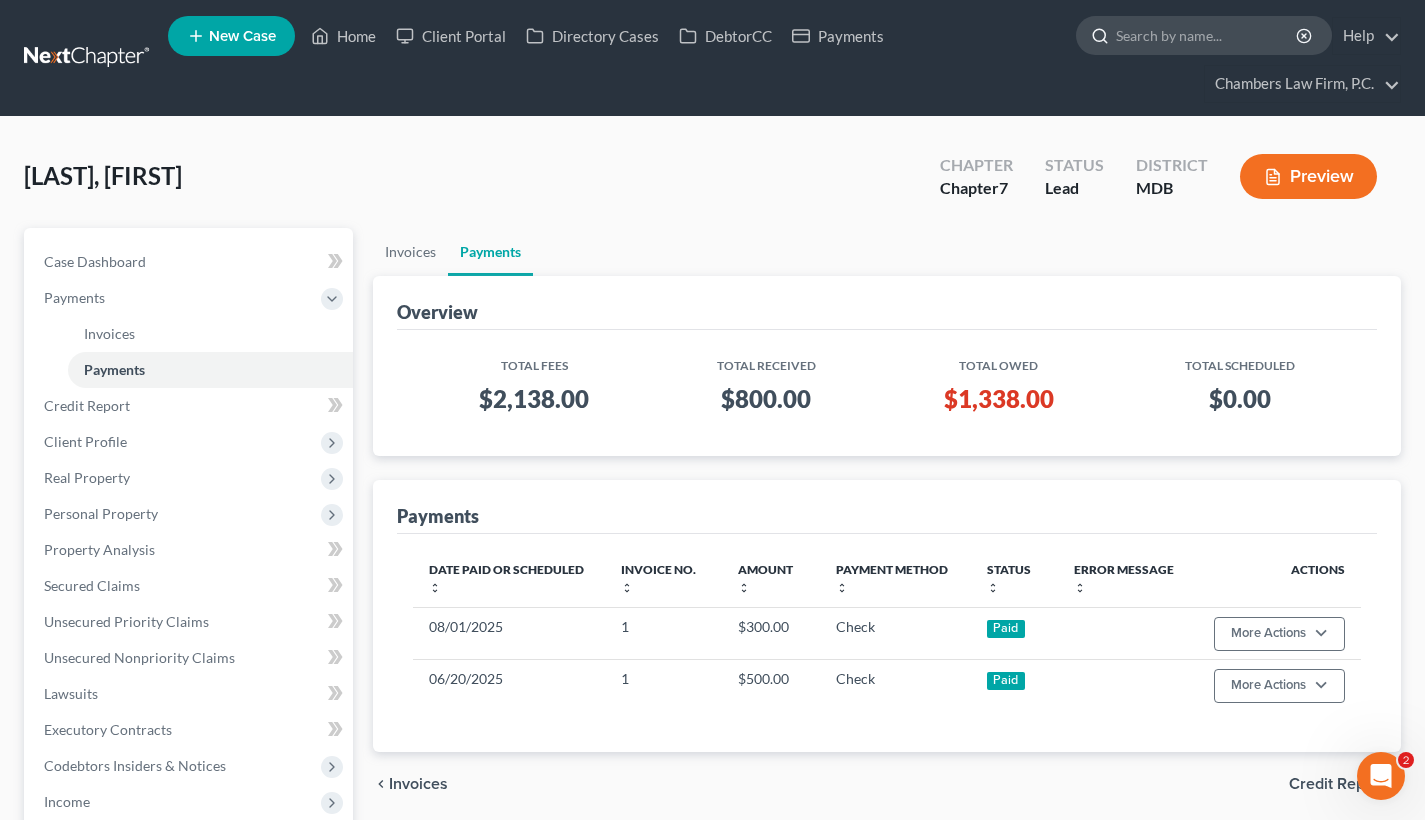 click at bounding box center [1207, 35] 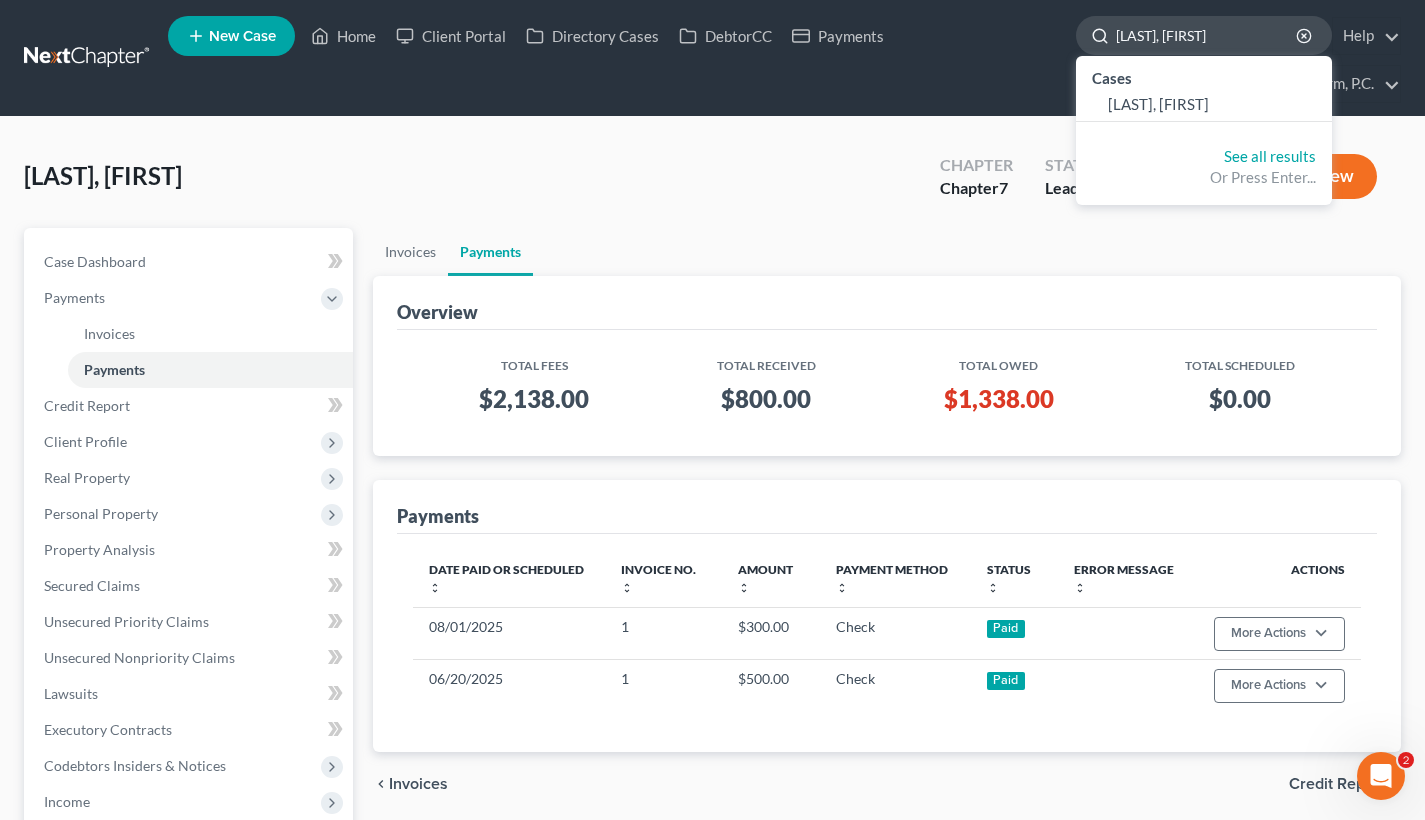 click on "[LAST], [FIRST]" at bounding box center [1207, 35] 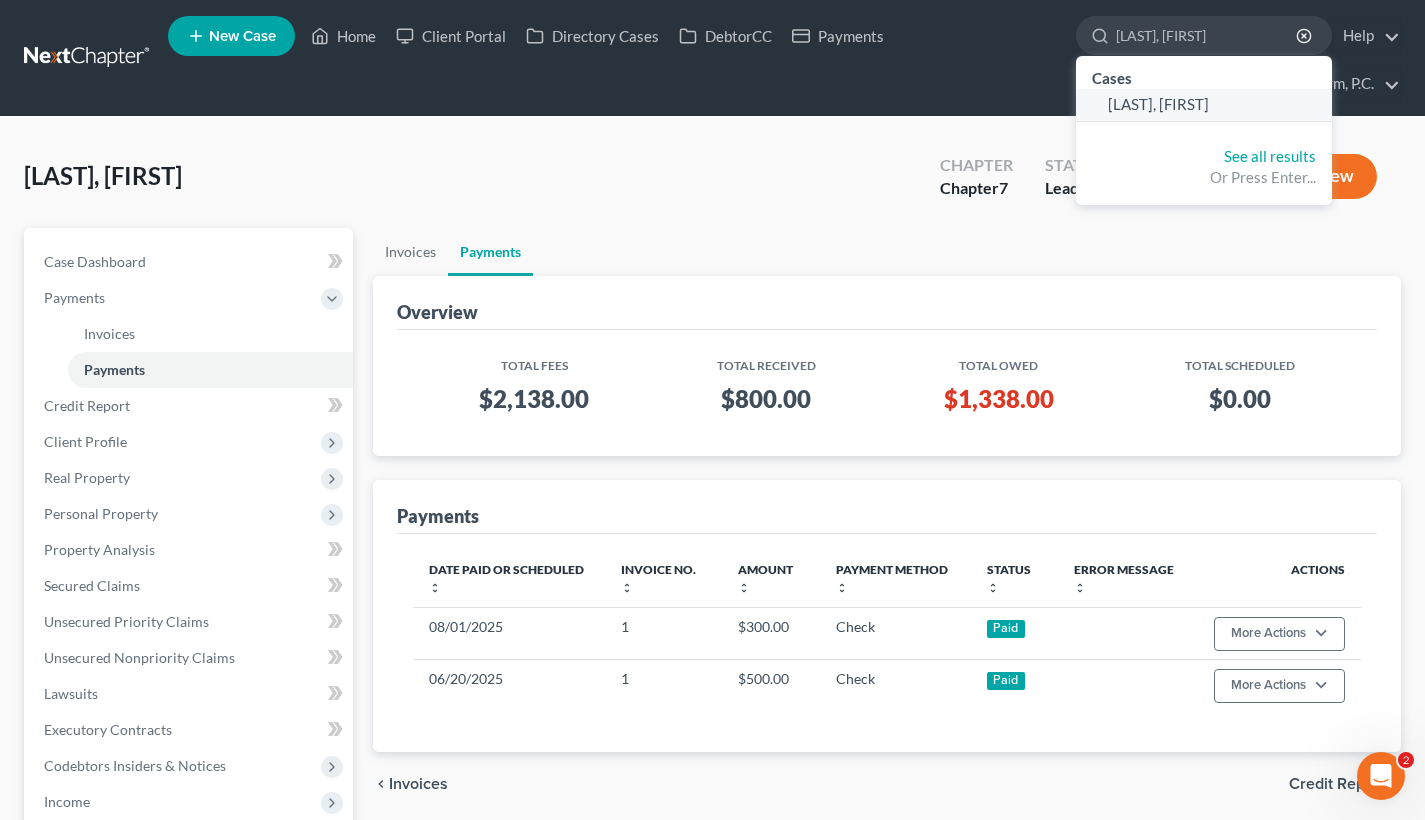 type on "[LAST], [FIRST]" 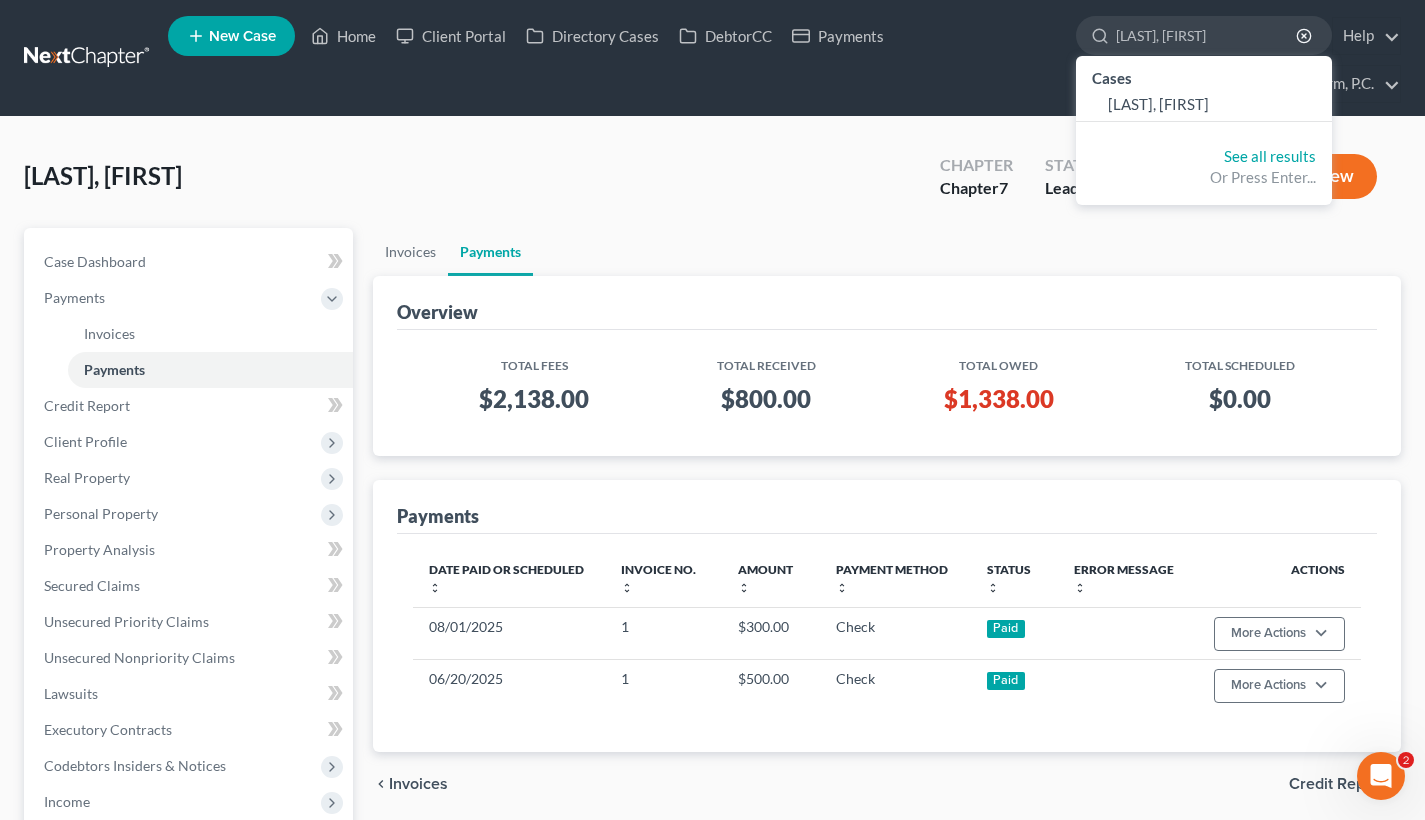 type 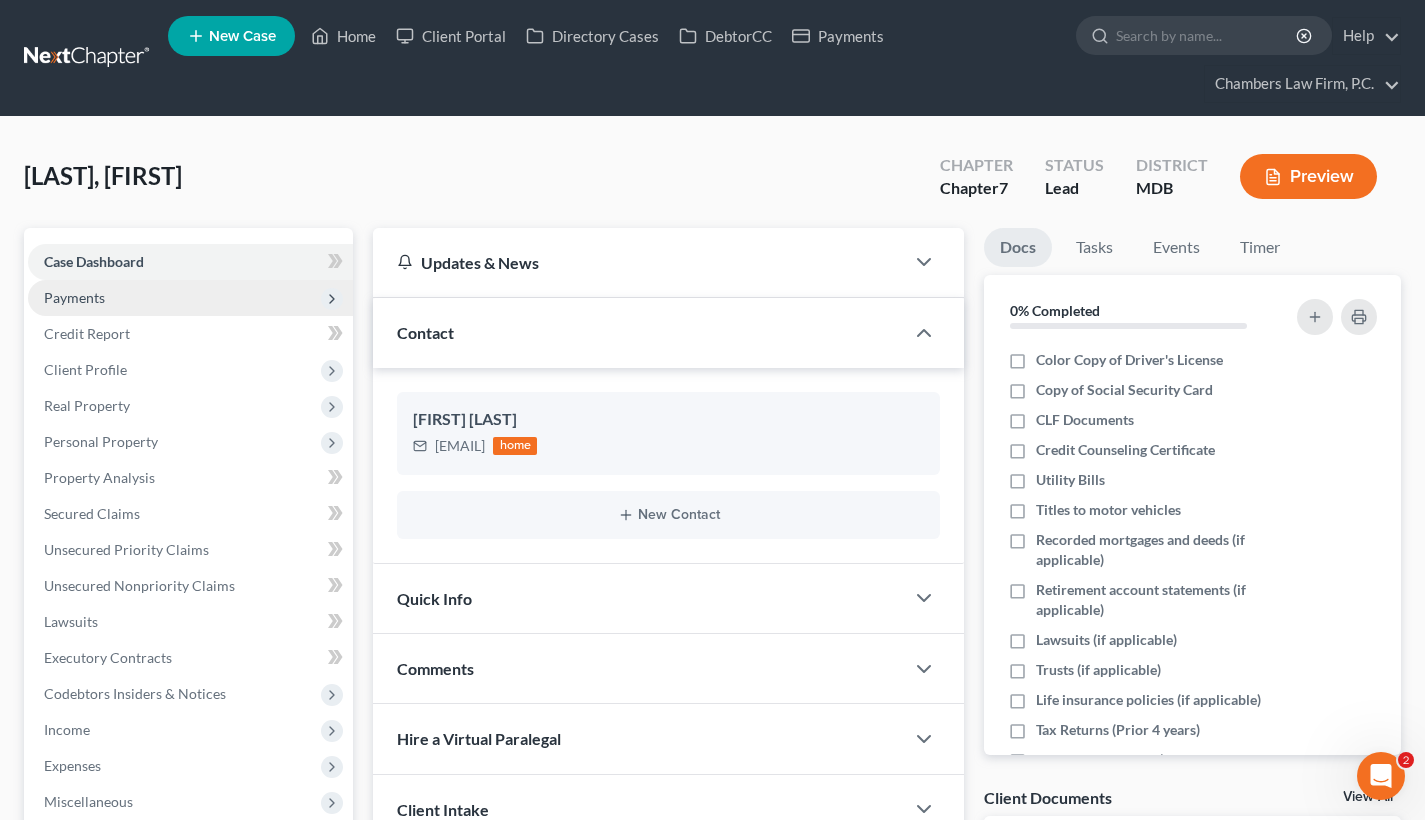 click on "Payments" at bounding box center (190, 298) 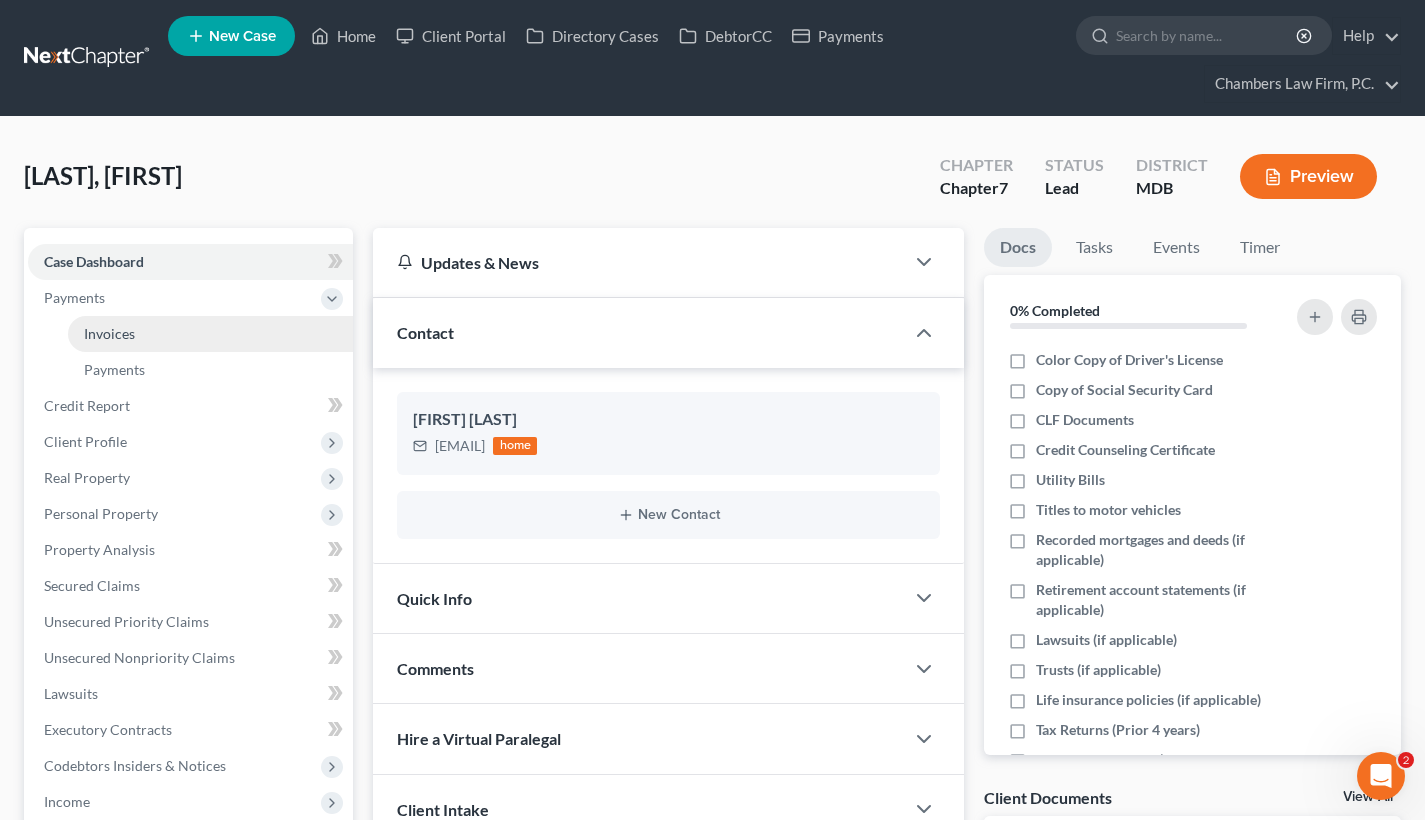 click on "Invoices" at bounding box center [210, 334] 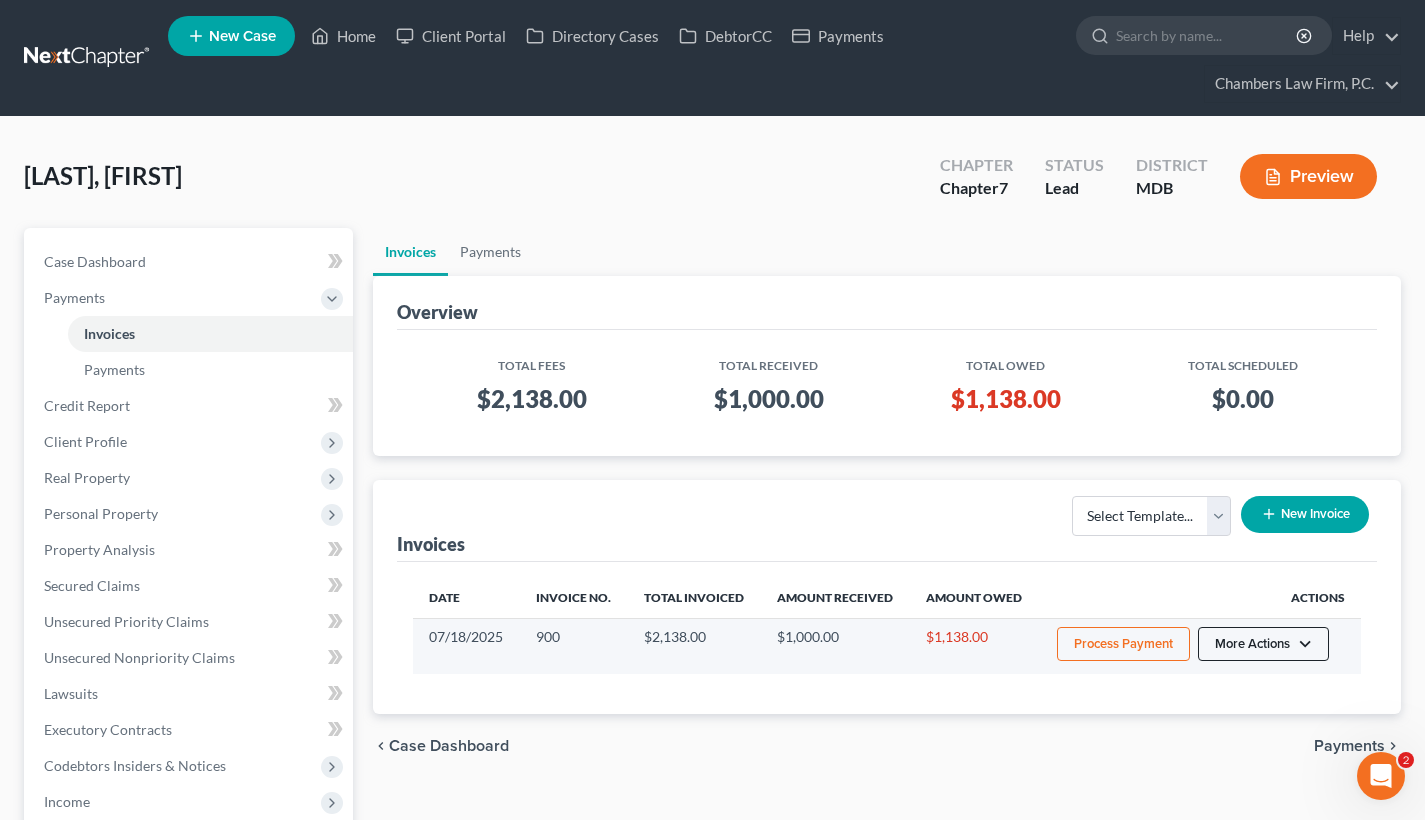 click on "More Actions" at bounding box center [1263, 644] 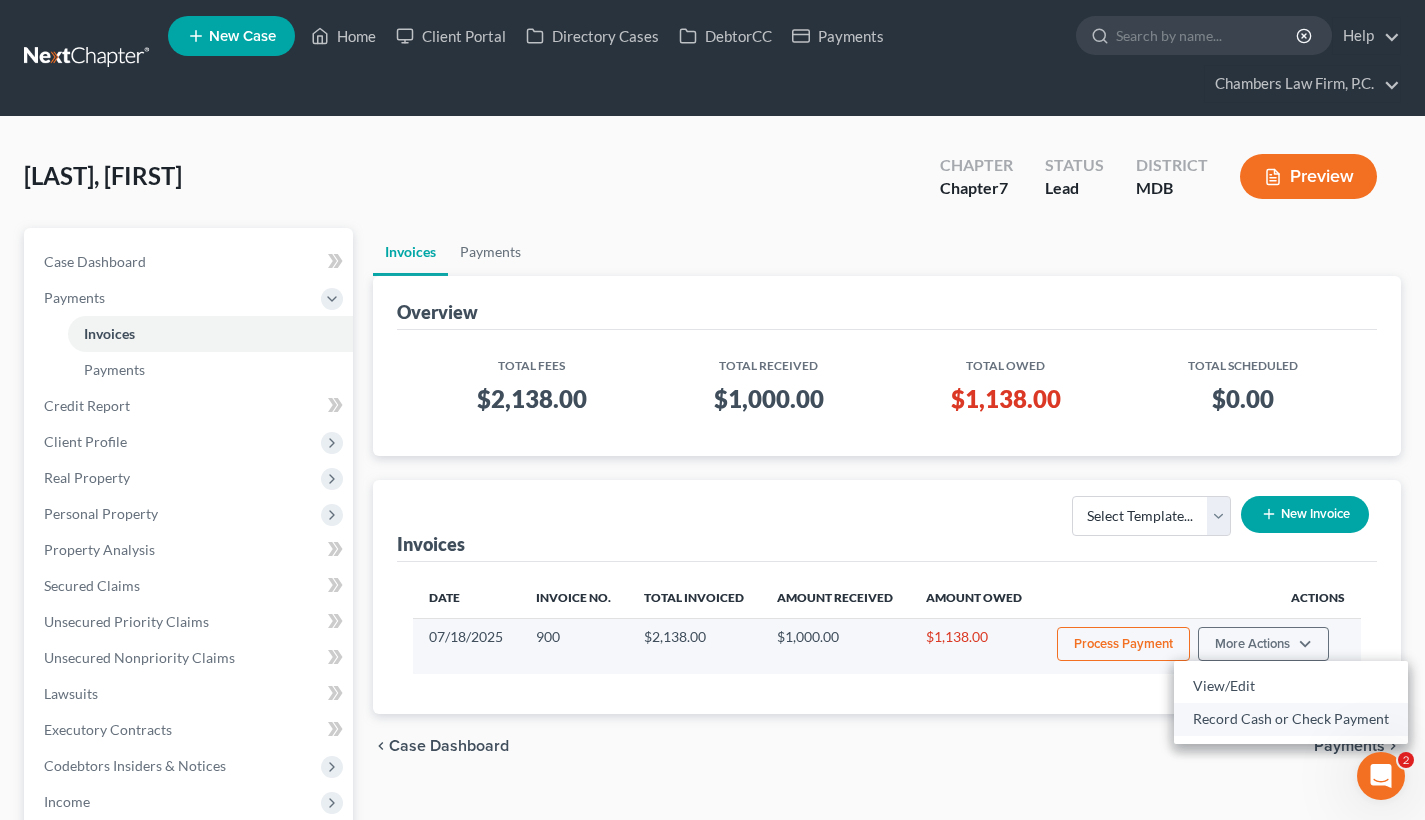 click on "Record Cash or Check Payment" at bounding box center (1291, 719) 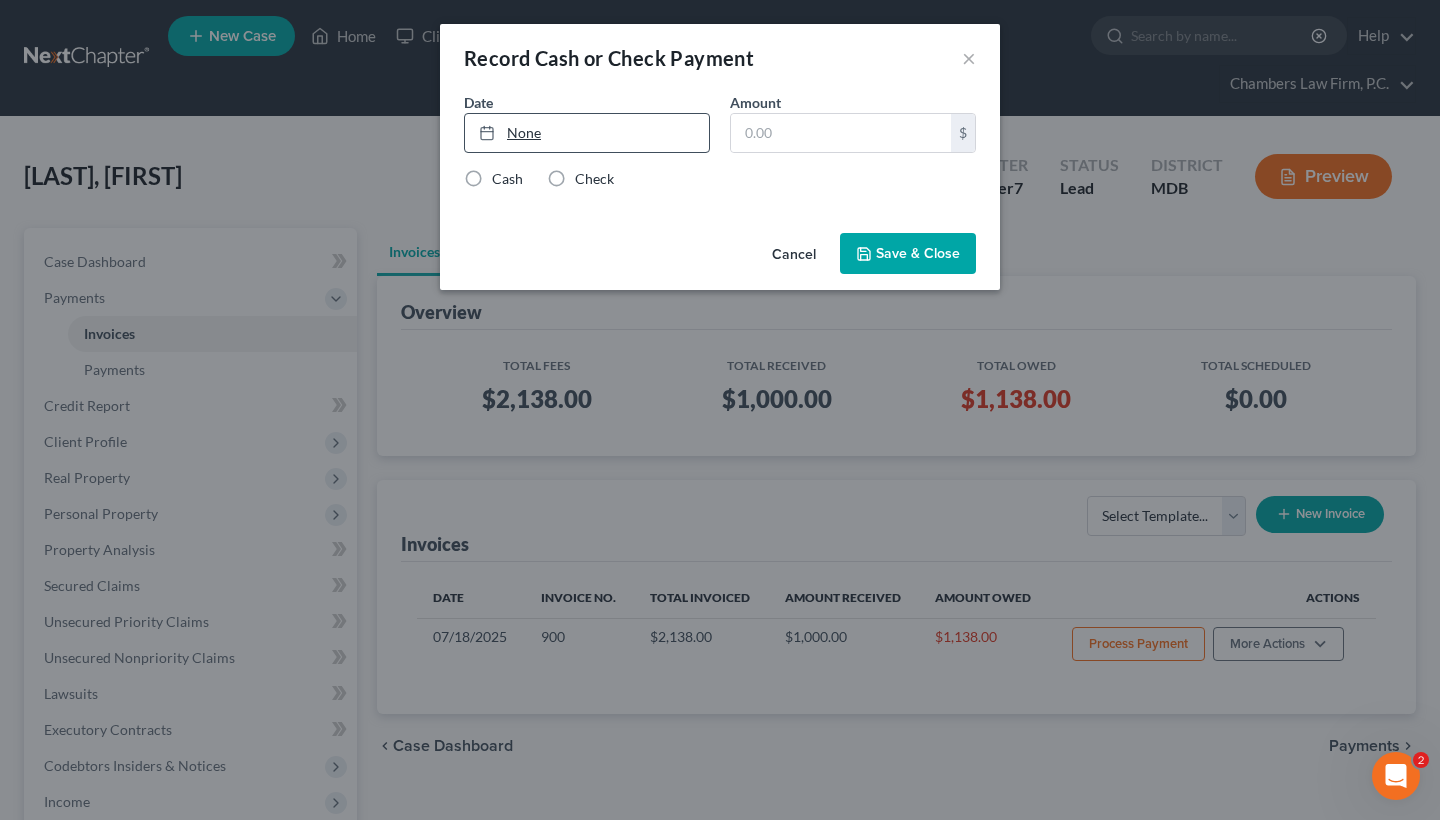click on "None" at bounding box center [587, 133] 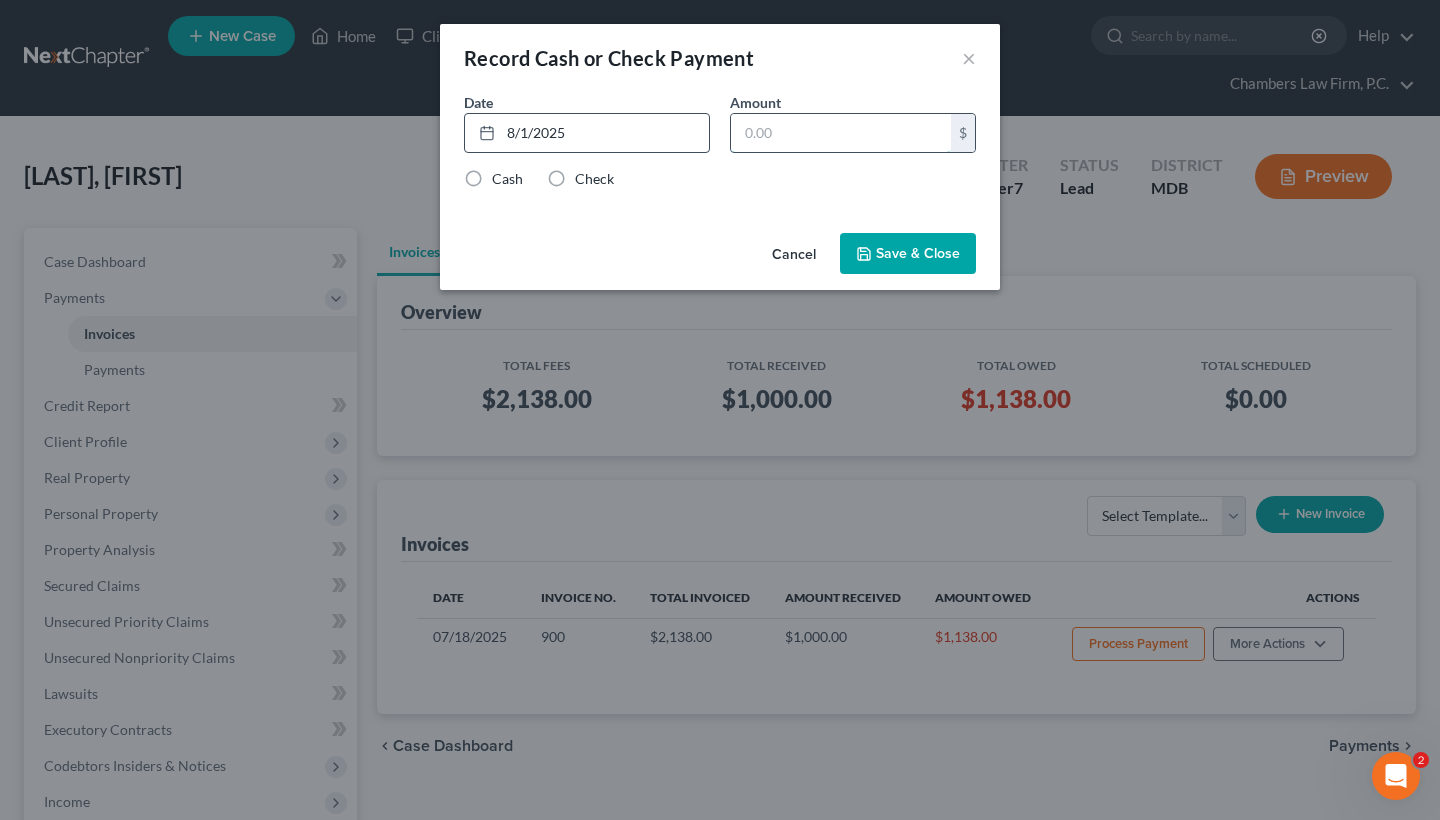 click at bounding box center [841, 133] 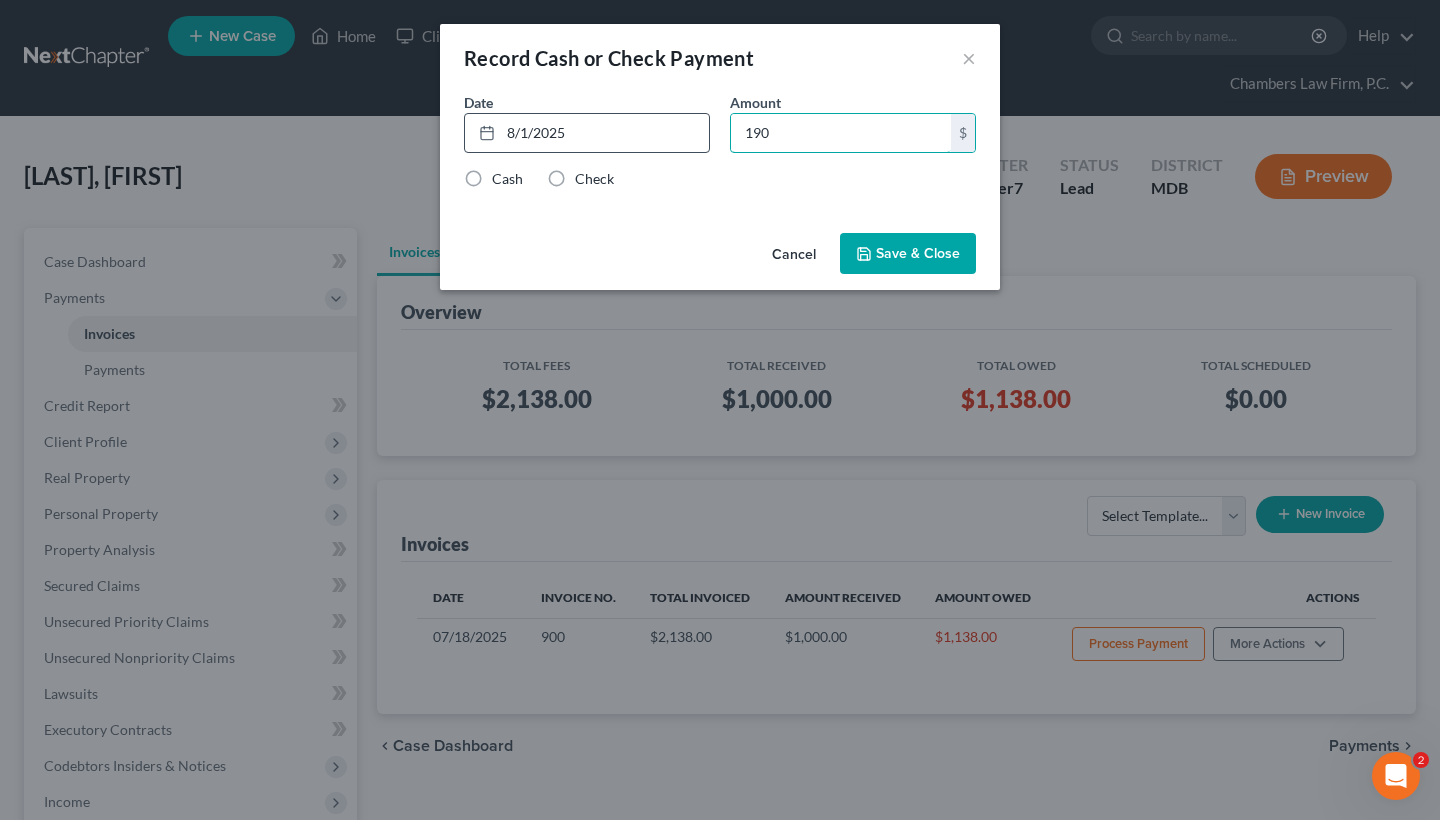 type on "190" 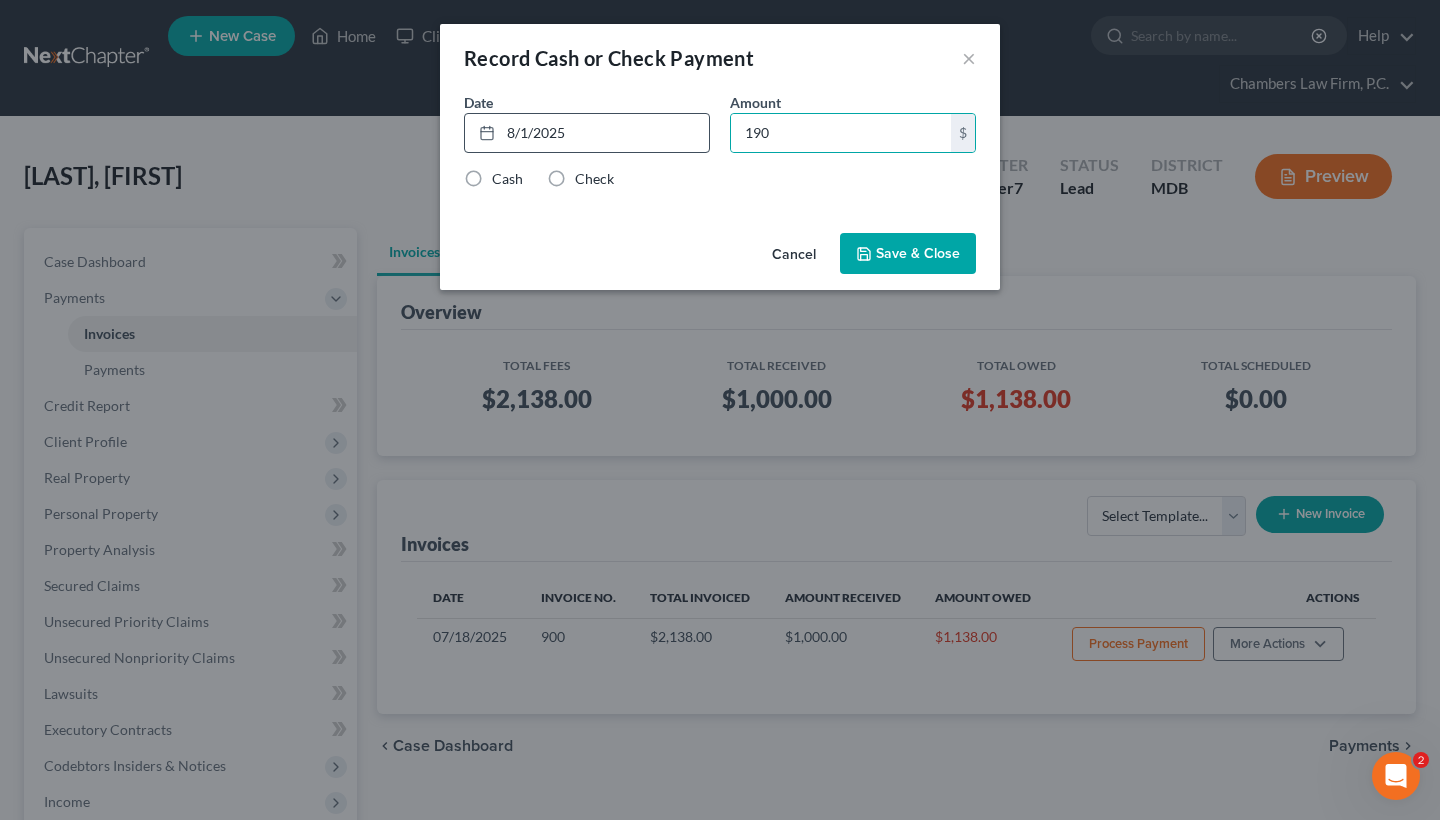 click on "Check" at bounding box center (594, 179) 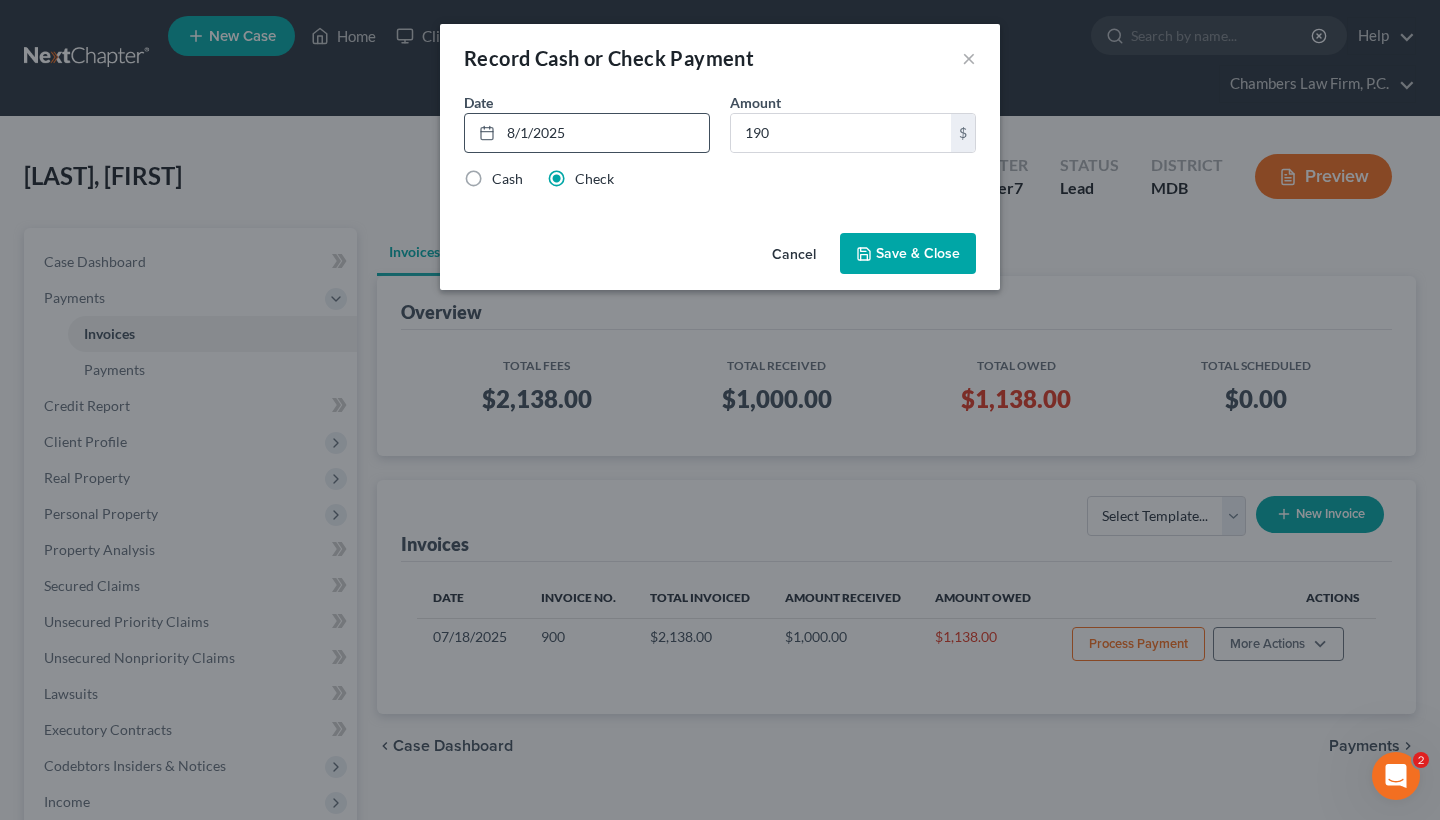 click on "Save & Close" at bounding box center [908, 254] 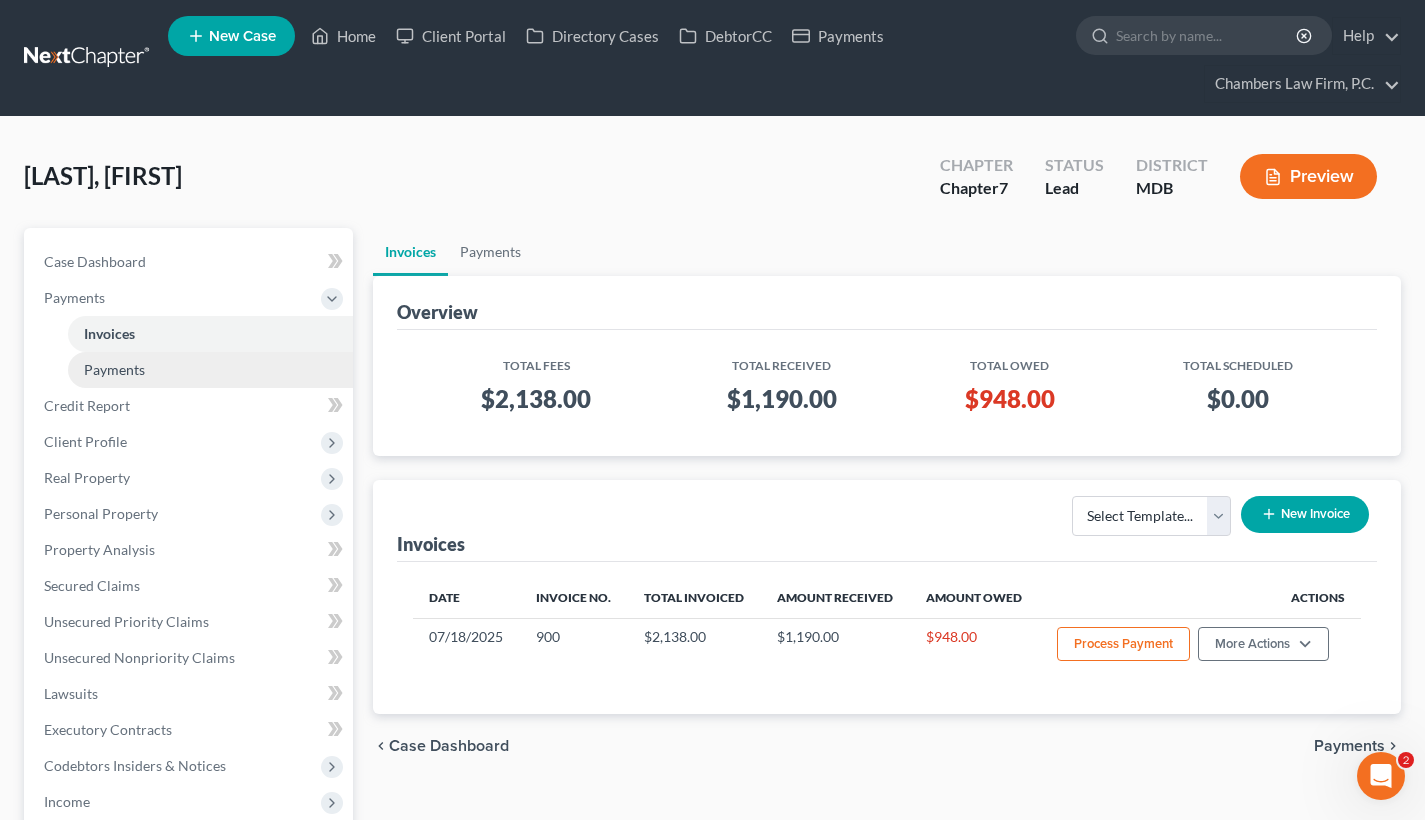 click on "Payments" at bounding box center [210, 370] 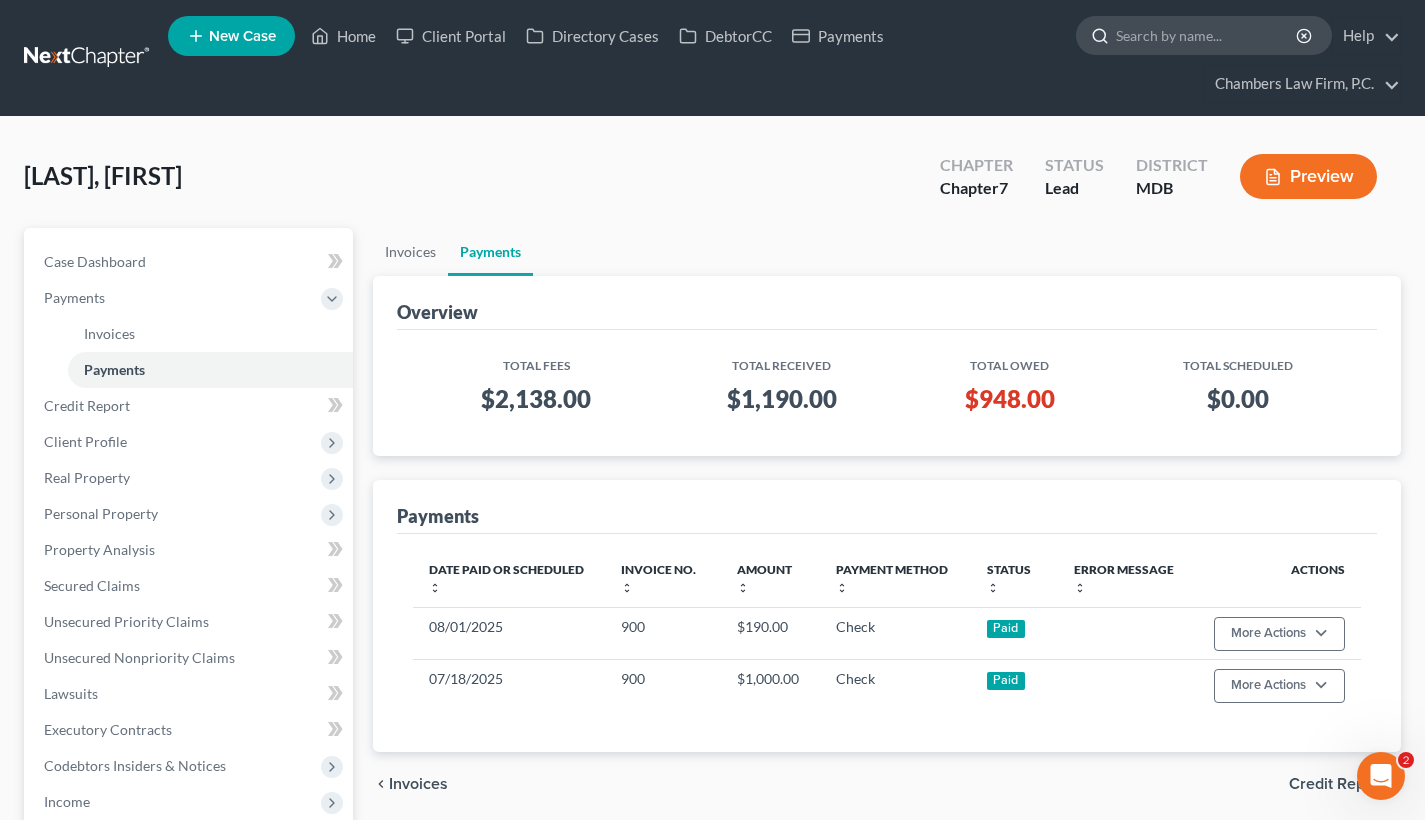 scroll, scrollTop: 0, scrollLeft: 0, axis: both 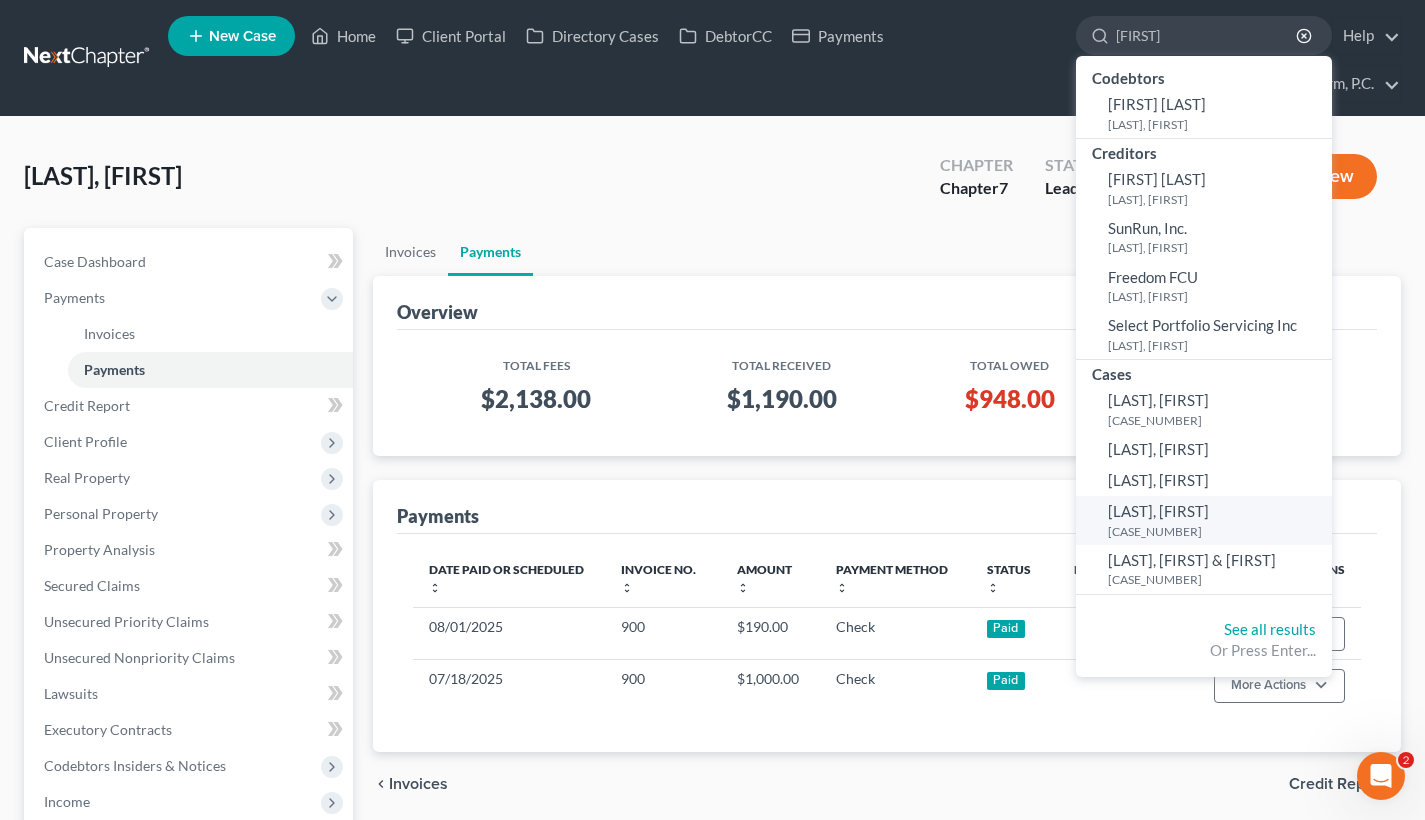 type on "[FIRST]" 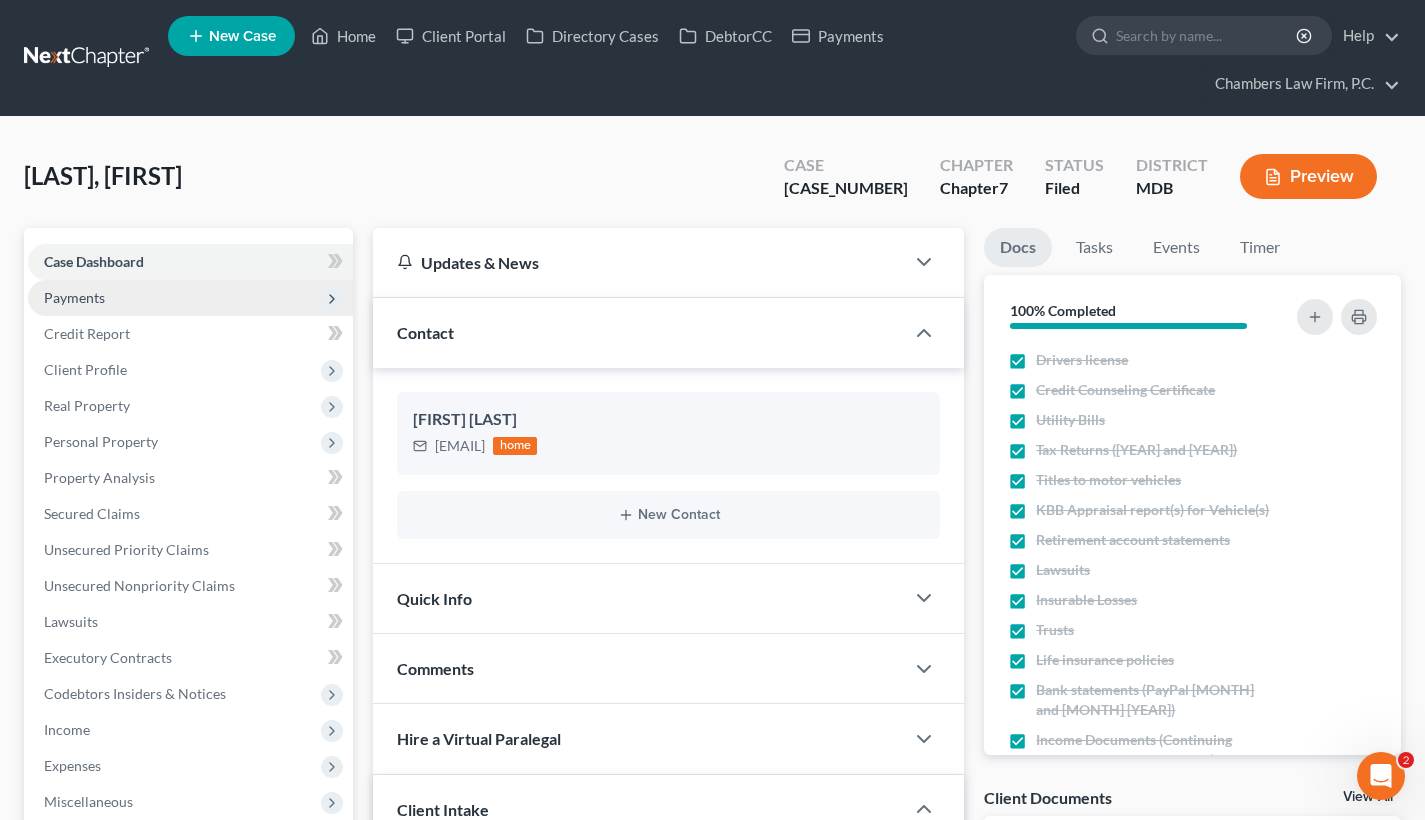 click on "Payments" at bounding box center (190, 298) 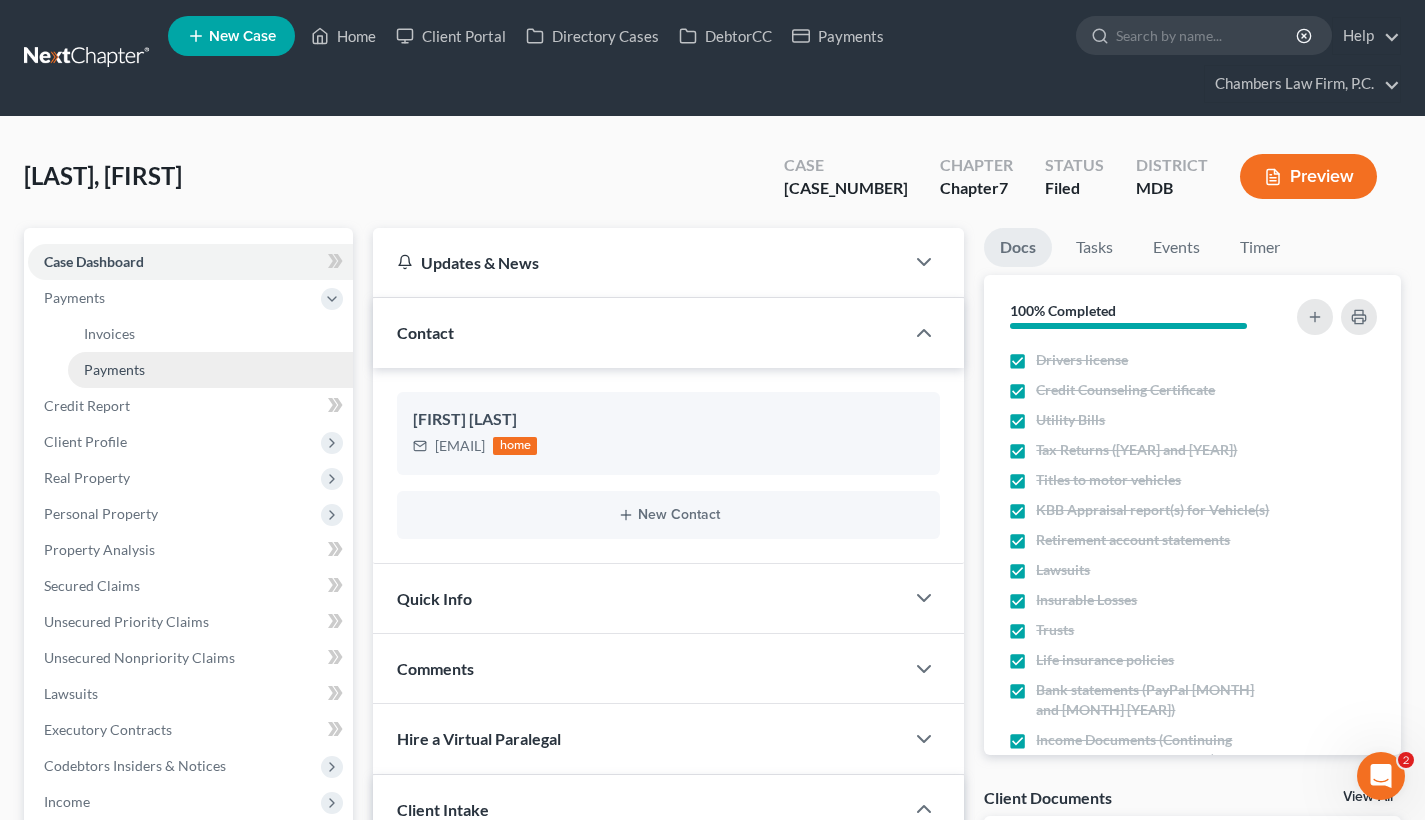 click on "Payments" at bounding box center [210, 370] 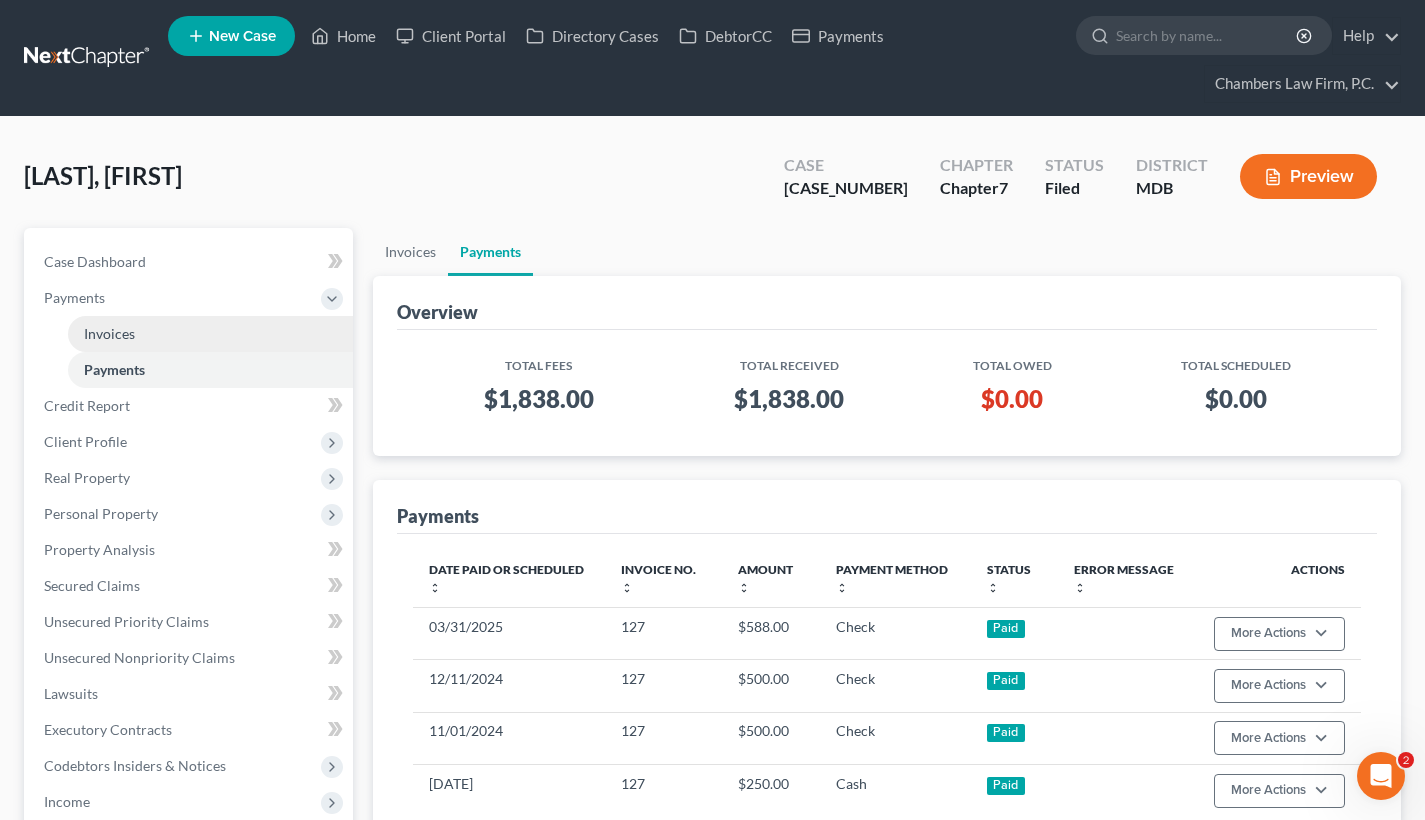 click on "Invoices" at bounding box center [210, 334] 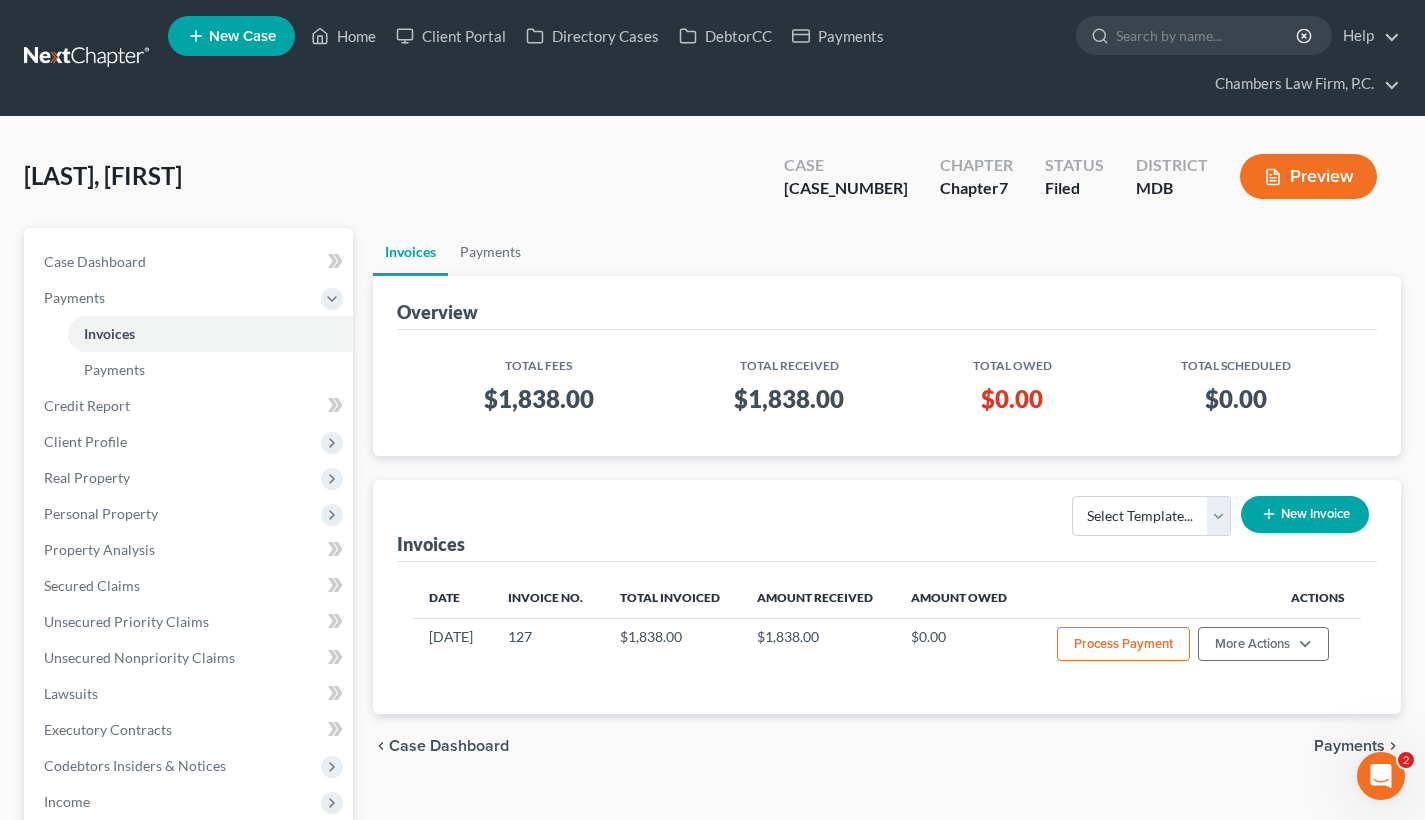 click on "New Invoice" at bounding box center (1305, 514) 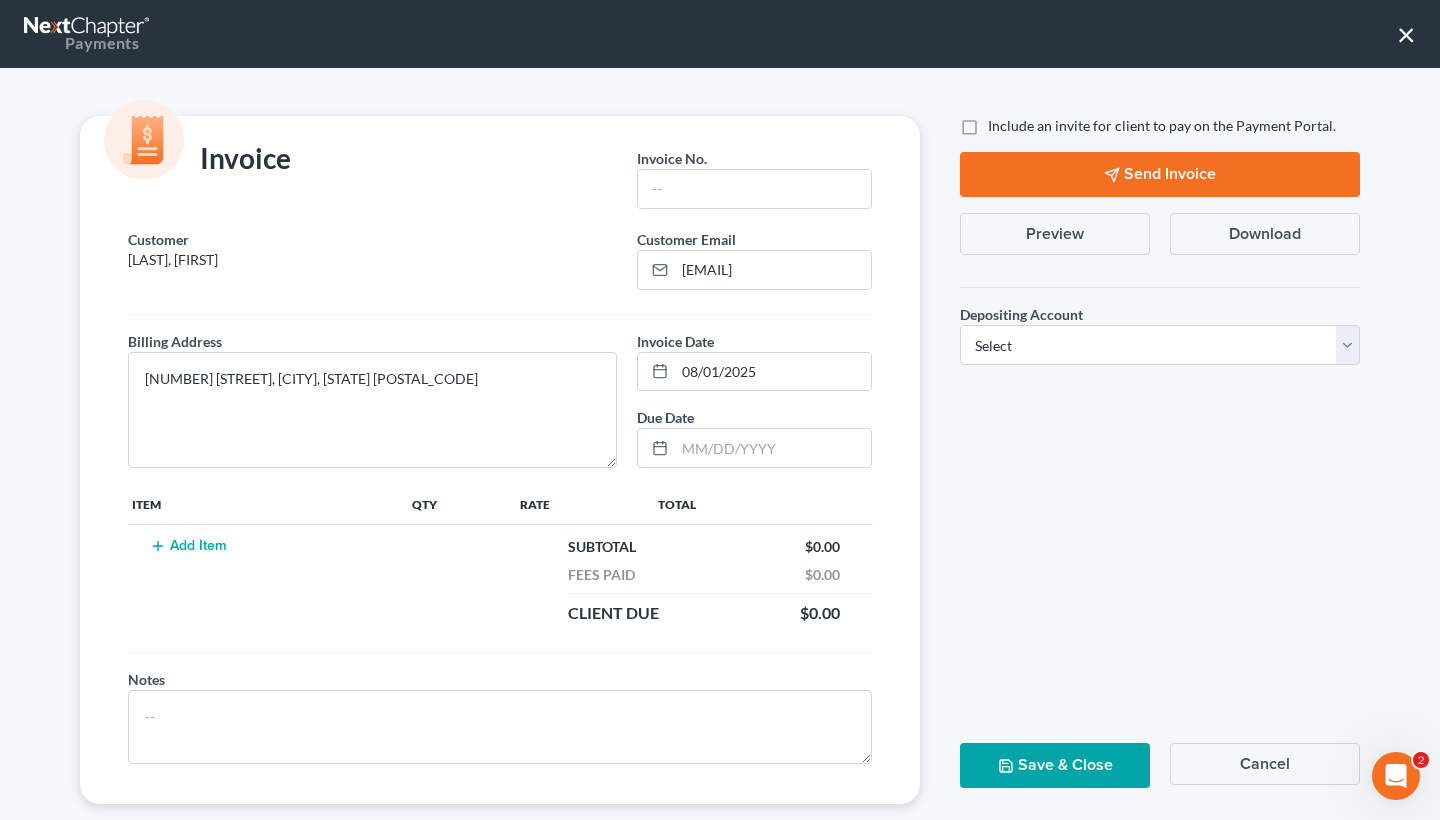 click on "×" at bounding box center [1406, 34] 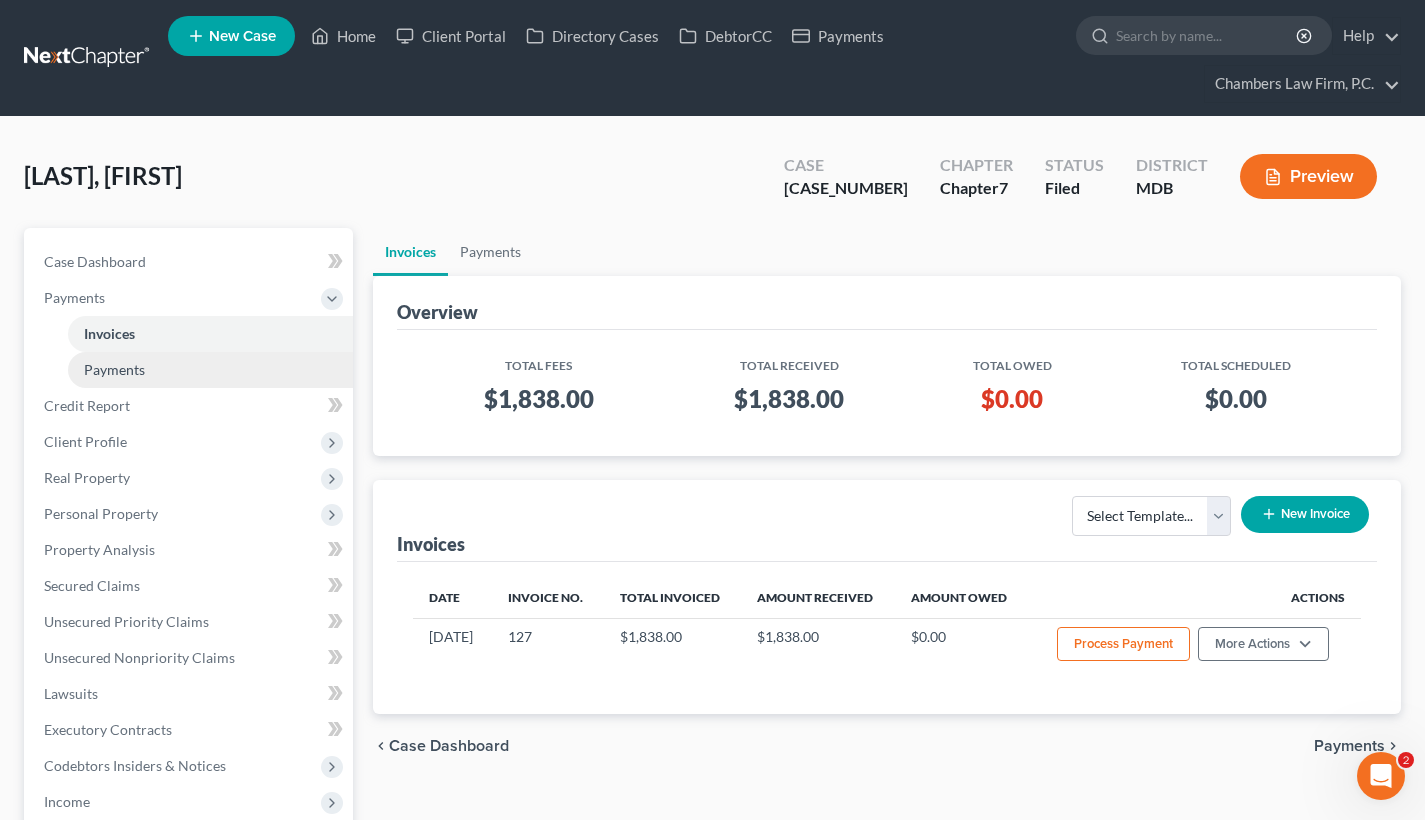 click on "Payments" at bounding box center [210, 370] 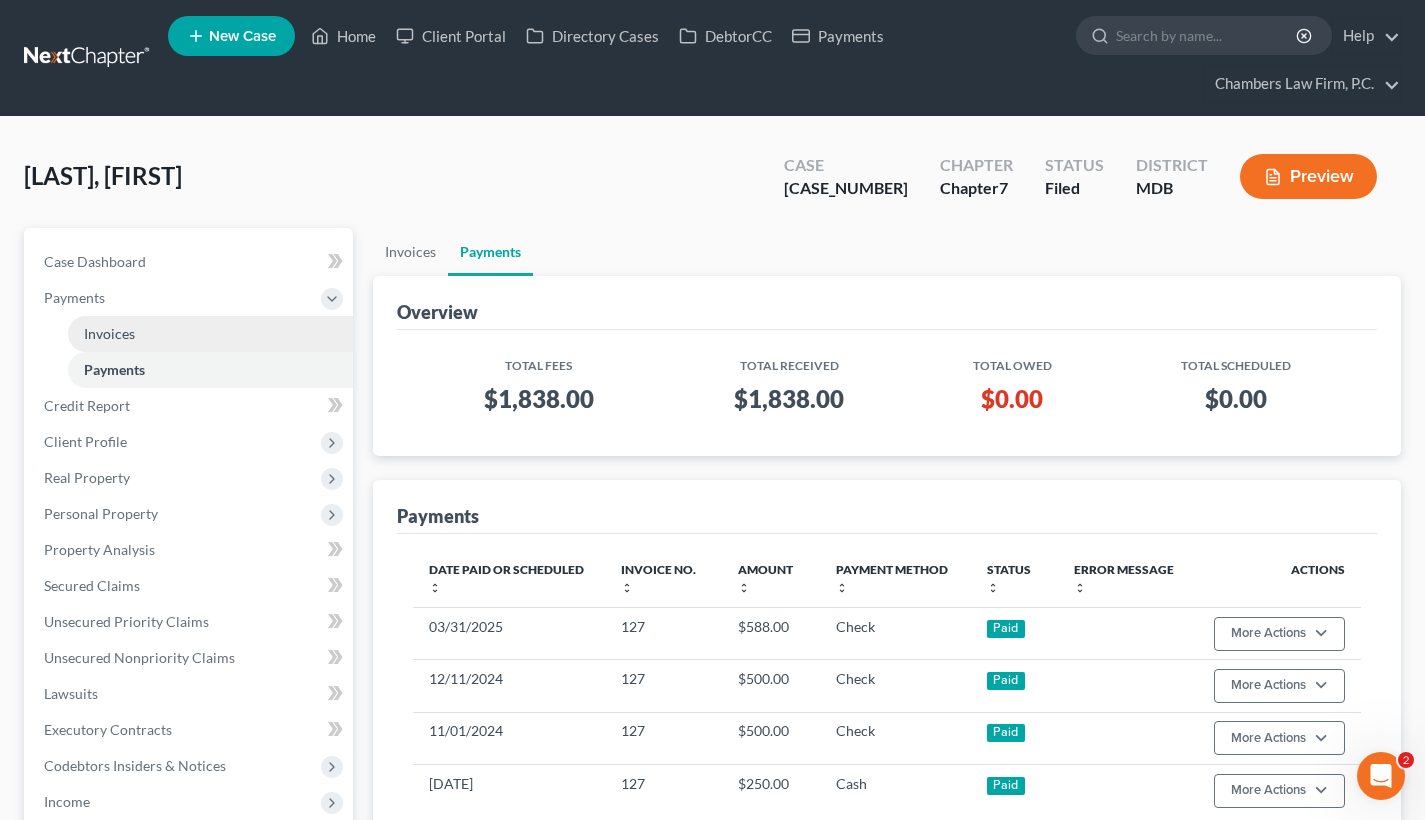 click on "Invoices" at bounding box center [210, 334] 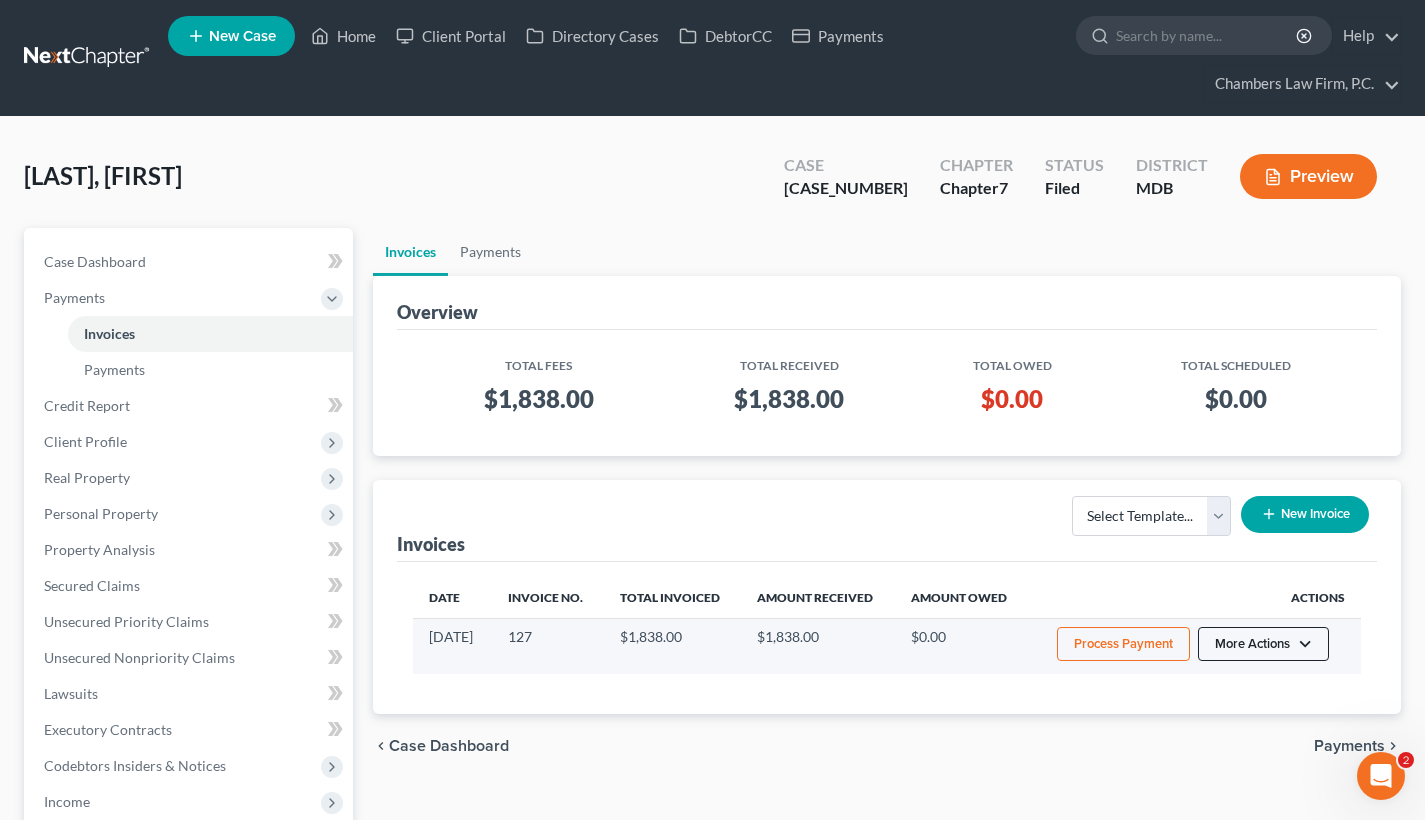 click on "More Actions" at bounding box center (1263, 644) 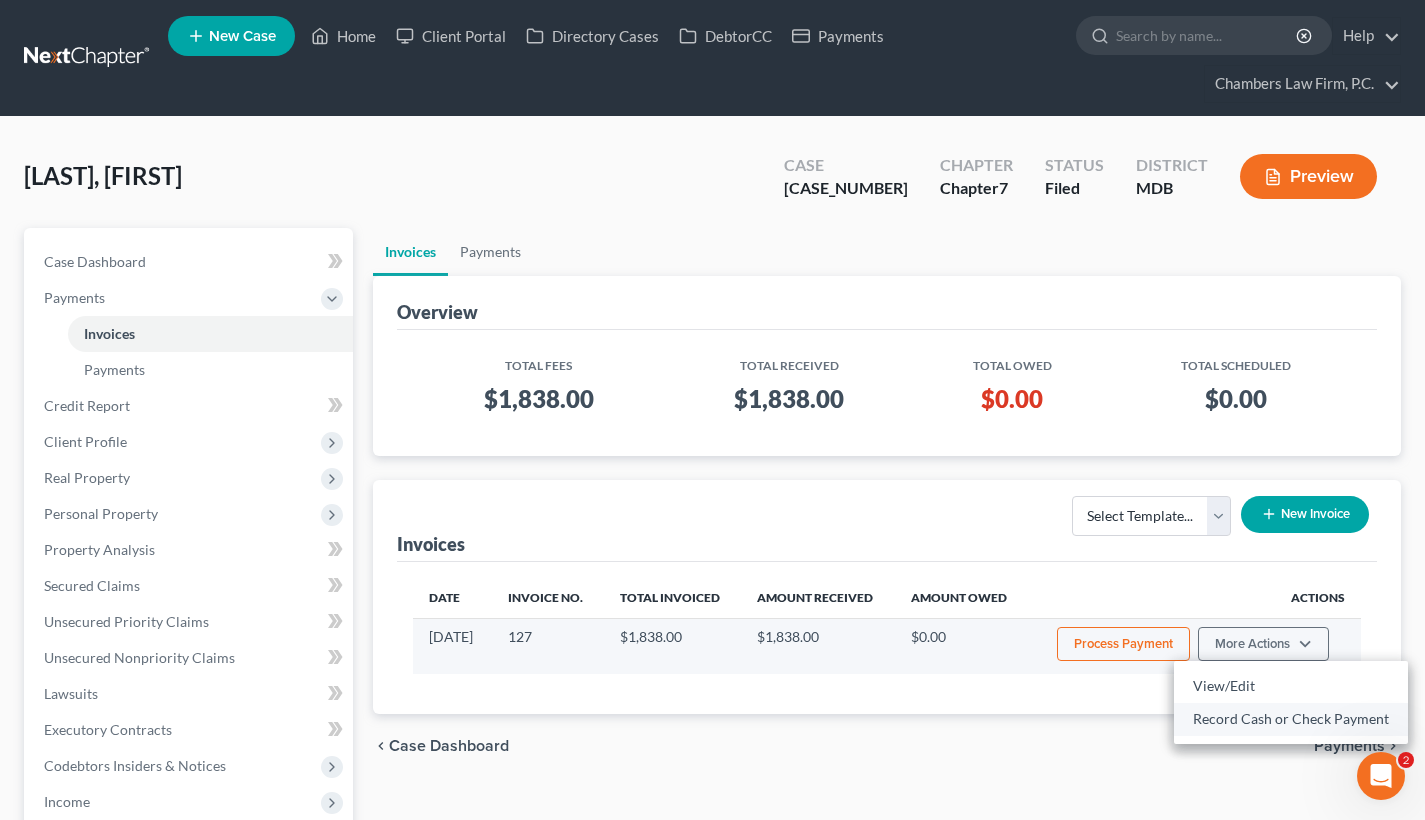 click on "Record Cash or Check Payment" at bounding box center [1291, 719] 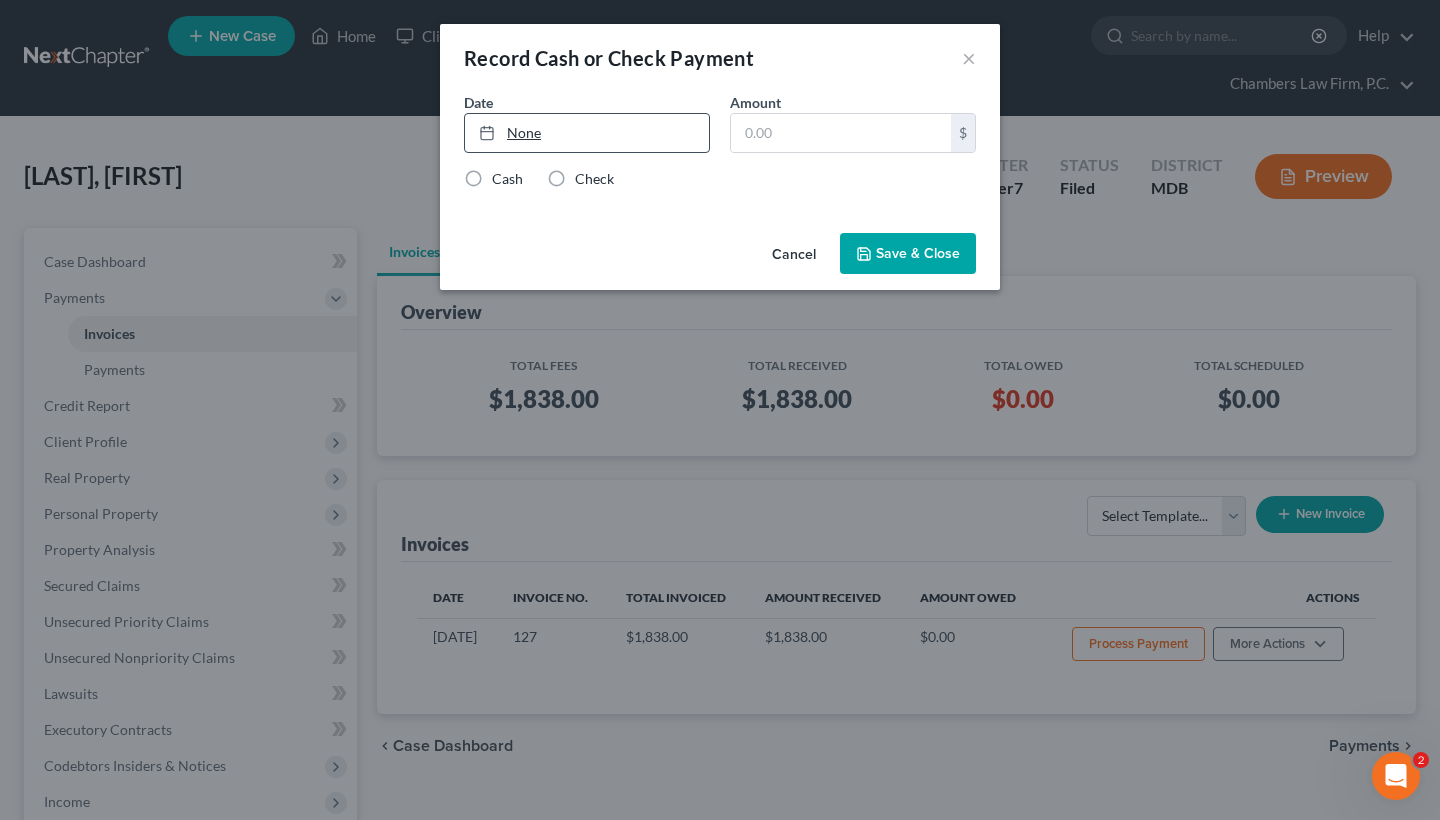 click on "None" at bounding box center [587, 133] 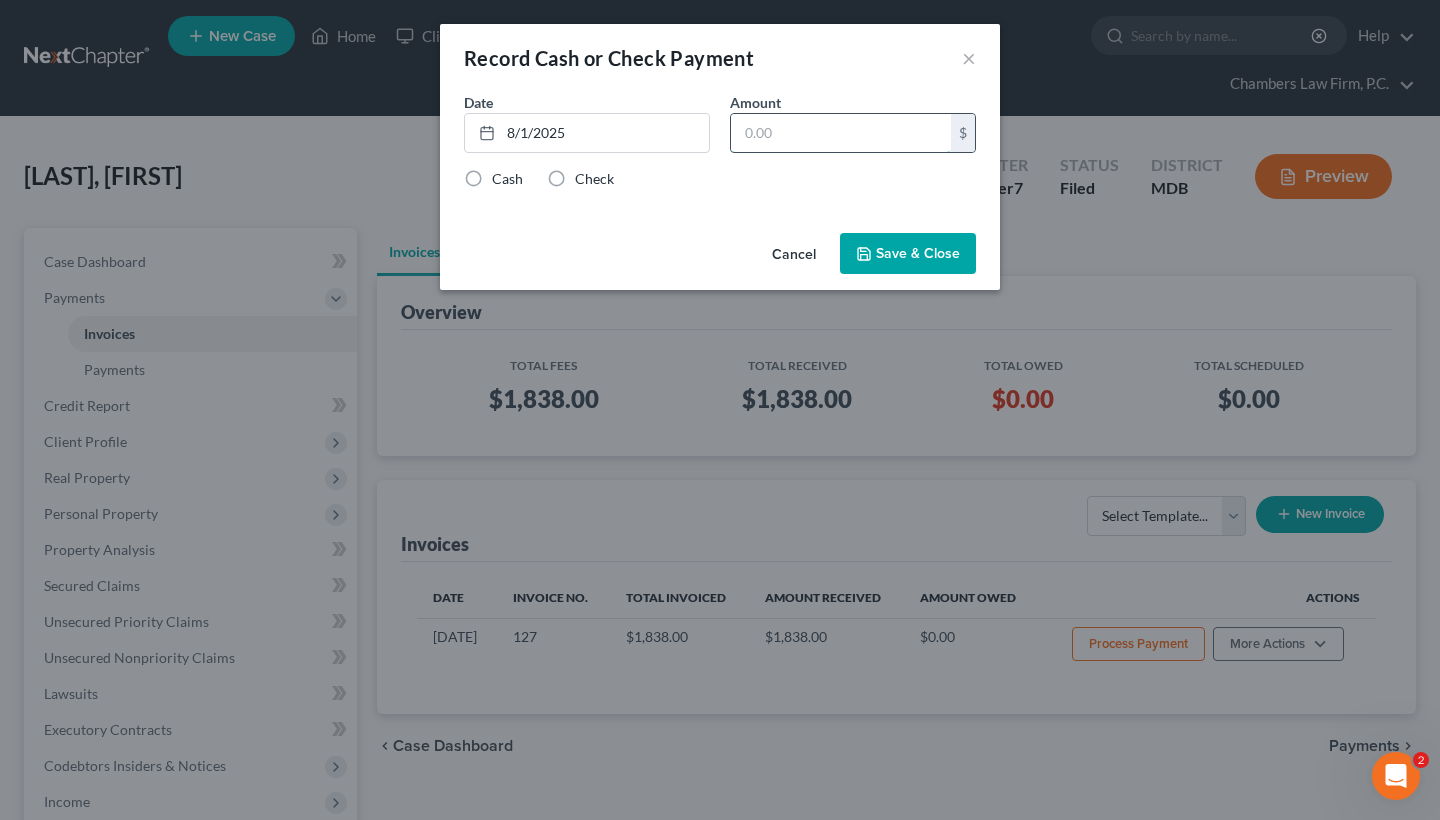 click at bounding box center (841, 133) 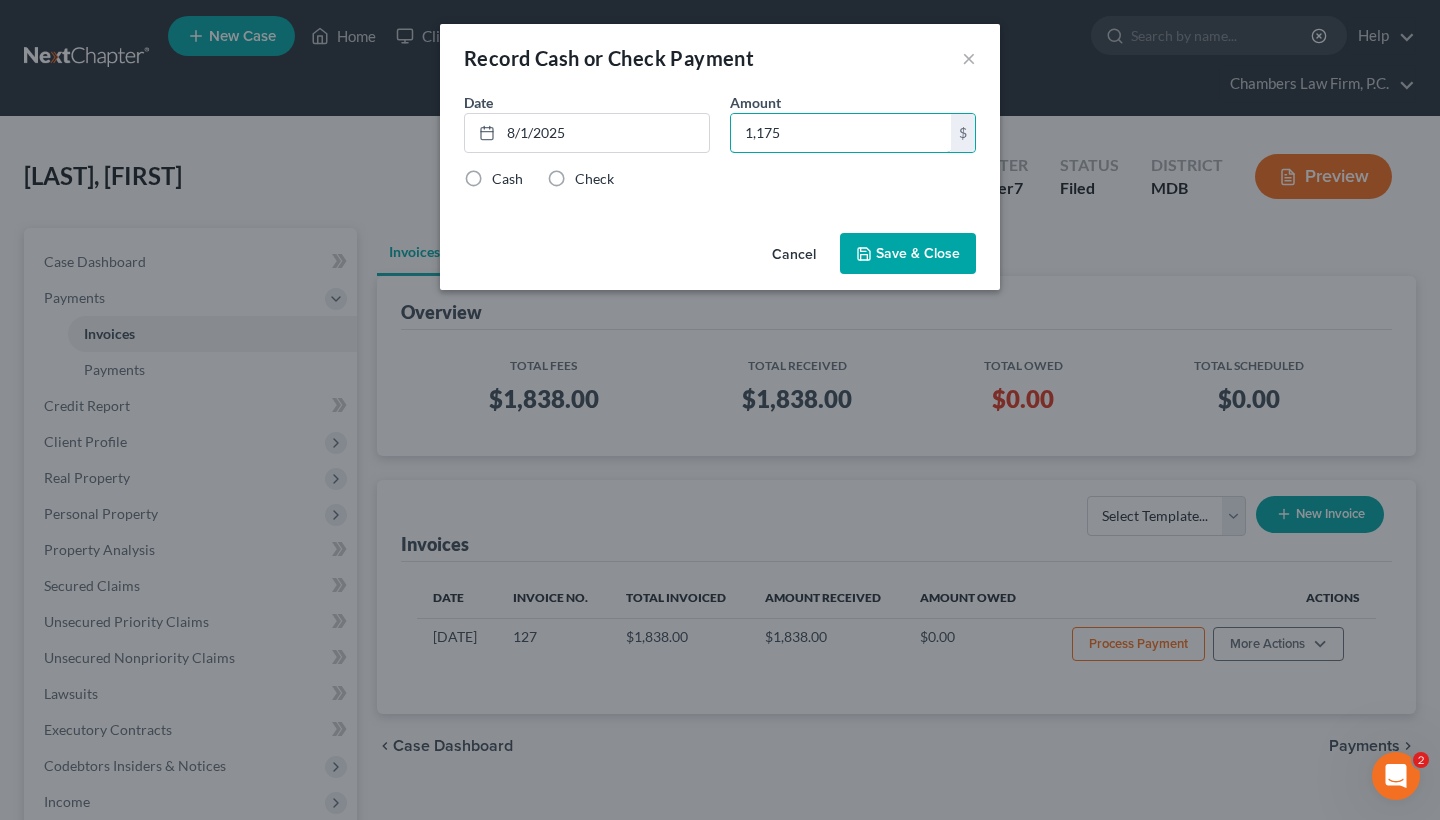 type on "1,175" 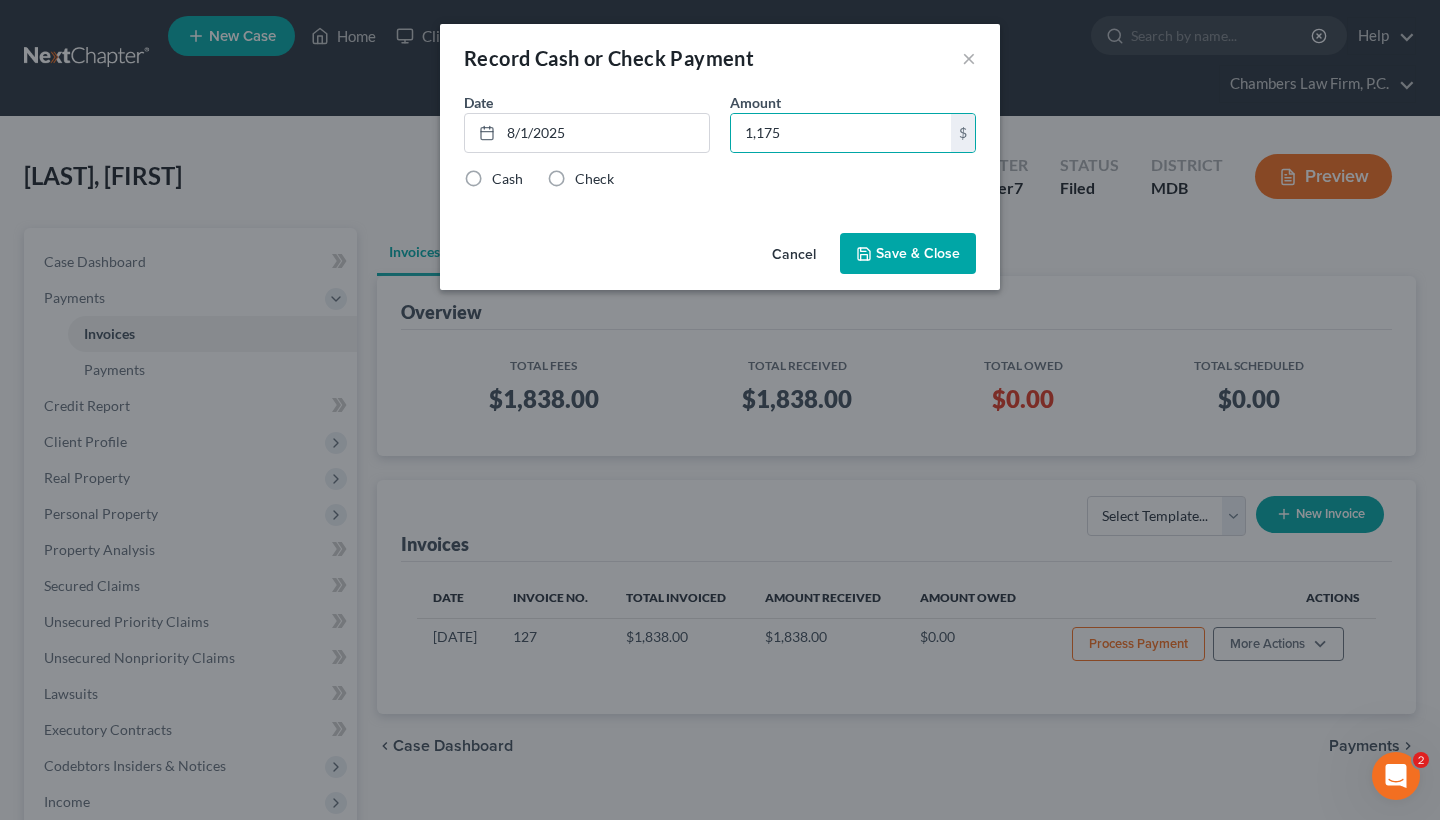 click on "Check" at bounding box center [594, 179] 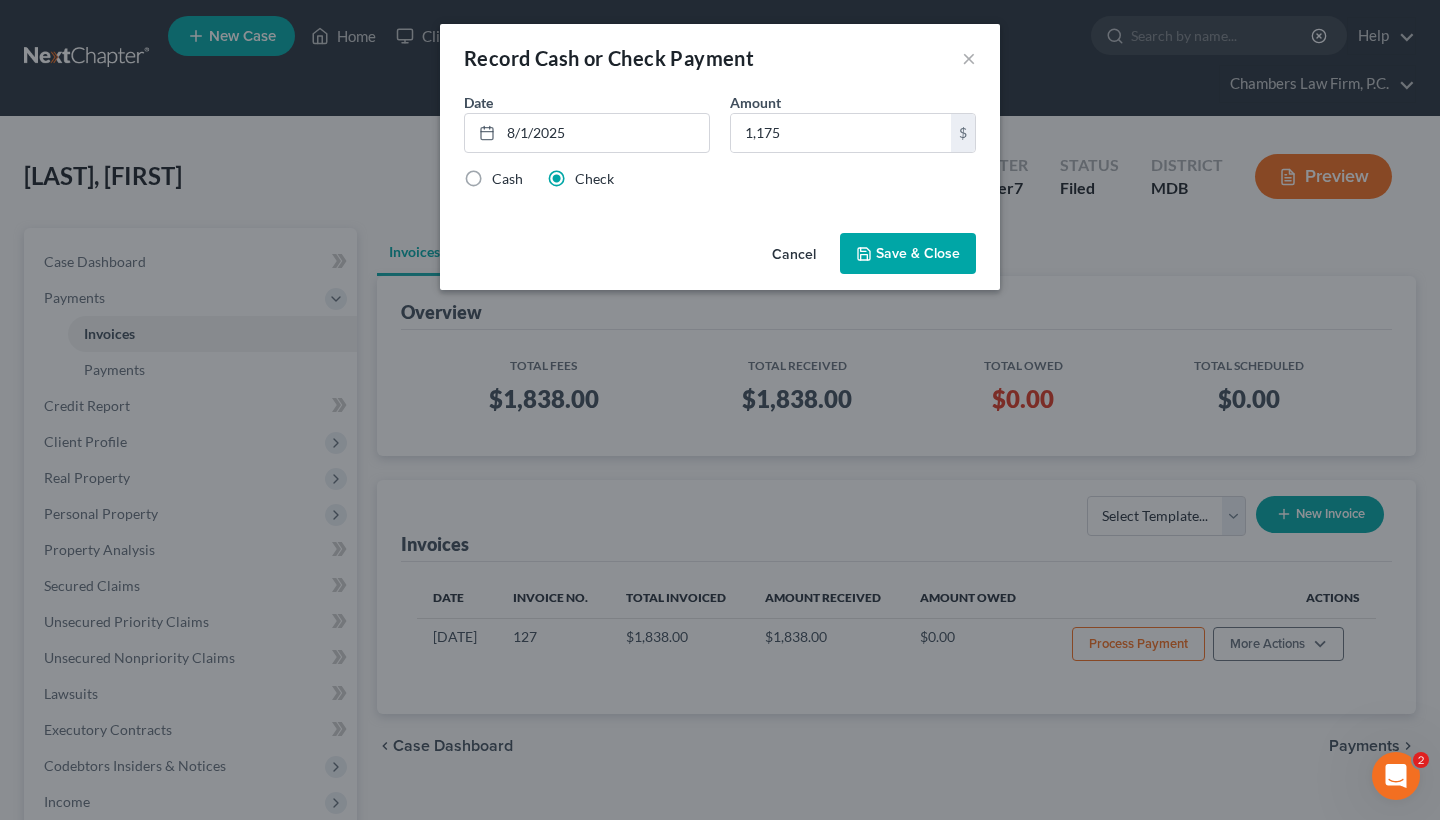 click on "Save & Close" at bounding box center [908, 254] 